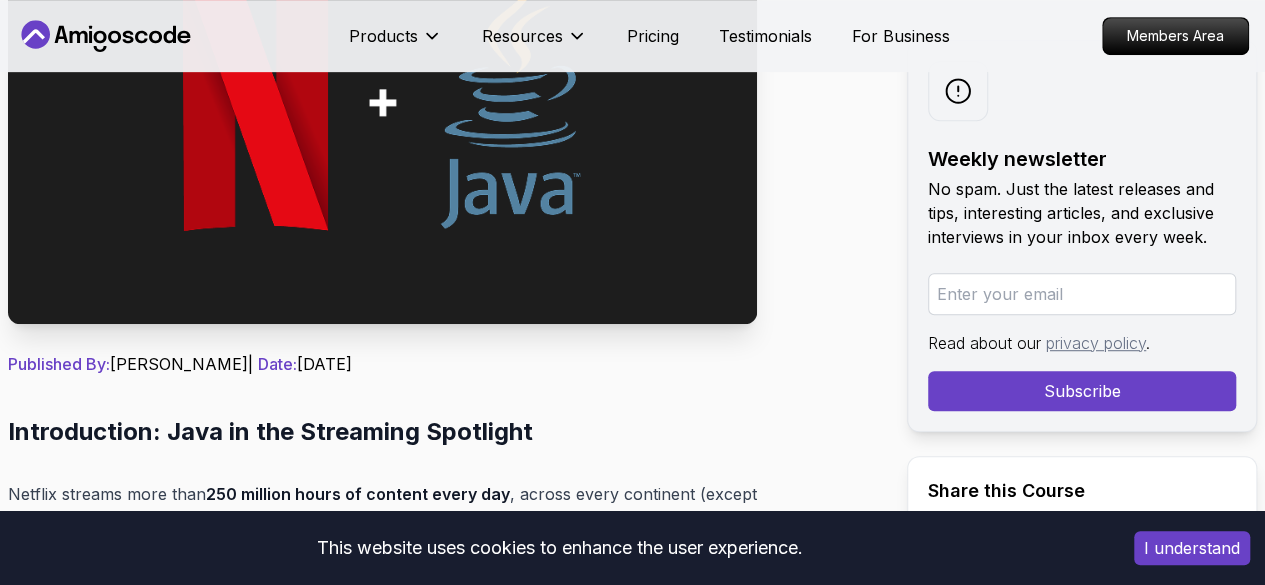 scroll, scrollTop: 0, scrollLeft: 0, axis: both 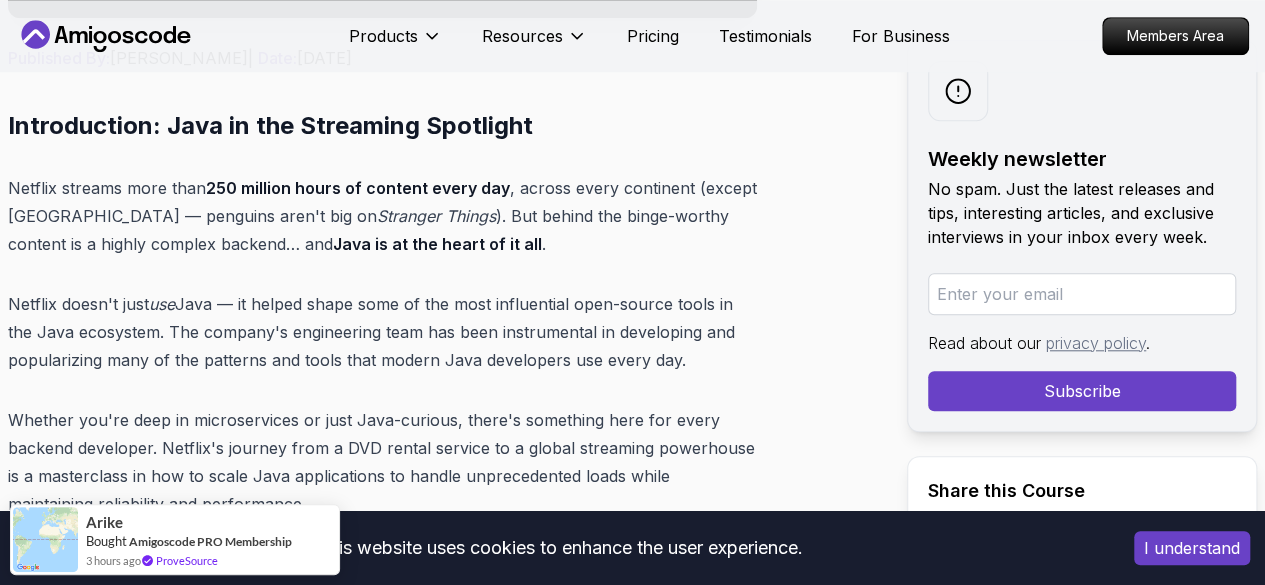 click on "This website uses cookies to enhance the user experience. I understand Products Resources Pricing Testimonials For Business Members Area Products Resources Pricing Testimonials For Business Members Area Blogs How Netflix Uses Java to Stream to 200M+ Users backend 22 min read How Netflix Uses Java to Stream to 200M+ Users Discover how Netflix scales its backend using Java-based microservices, tools like Eureka and Hystrix, and performance-focused architecture patterns. Weekly newsletter No spam. Just the latest releases and tips, interesting articles, and exclusive interviews in your inbox every week. Read about our   privacy policy . Subscribe Share this Course or Copy link Published By:  [PERSON_NAME]  |   Date:  [DATE] Introduction: Java in the Streaming Spotlight
Netflix streams more than  250 million hours of content every day , across every continent (except [GEOGRAPHIC_DATA] — penguins aren't big on  Stranger Things ). But behind the binge-worthy content is a highly complex backend… and  .
use" at bounding box center [632, 9386] 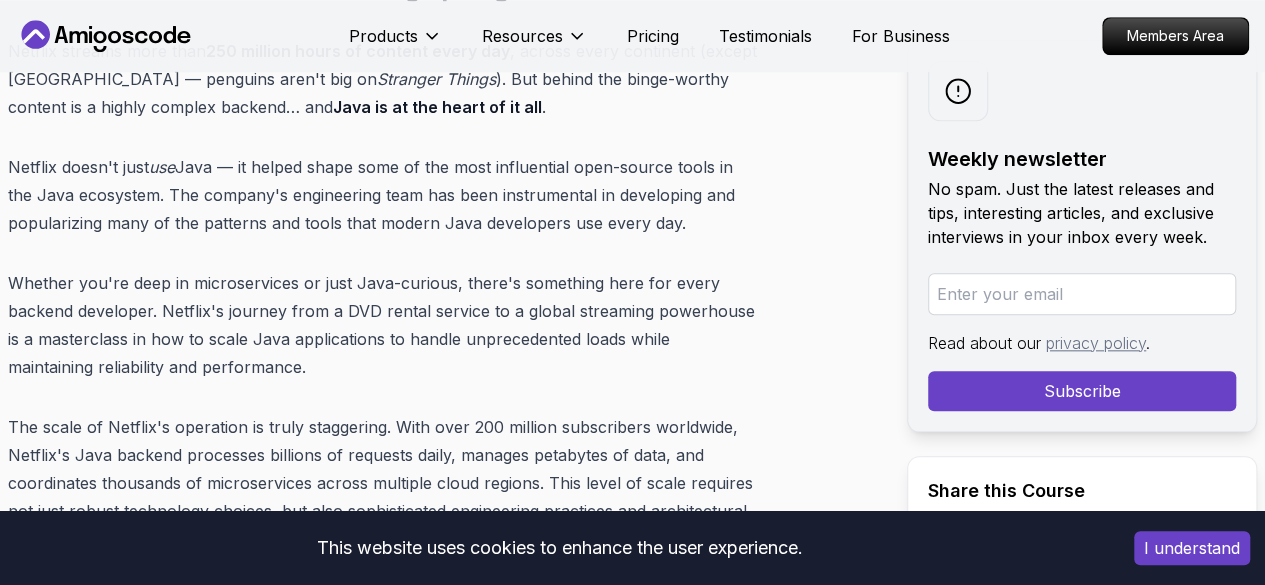 scroll, scrollTop: 938, scrollLeft: 0, axis: vertical 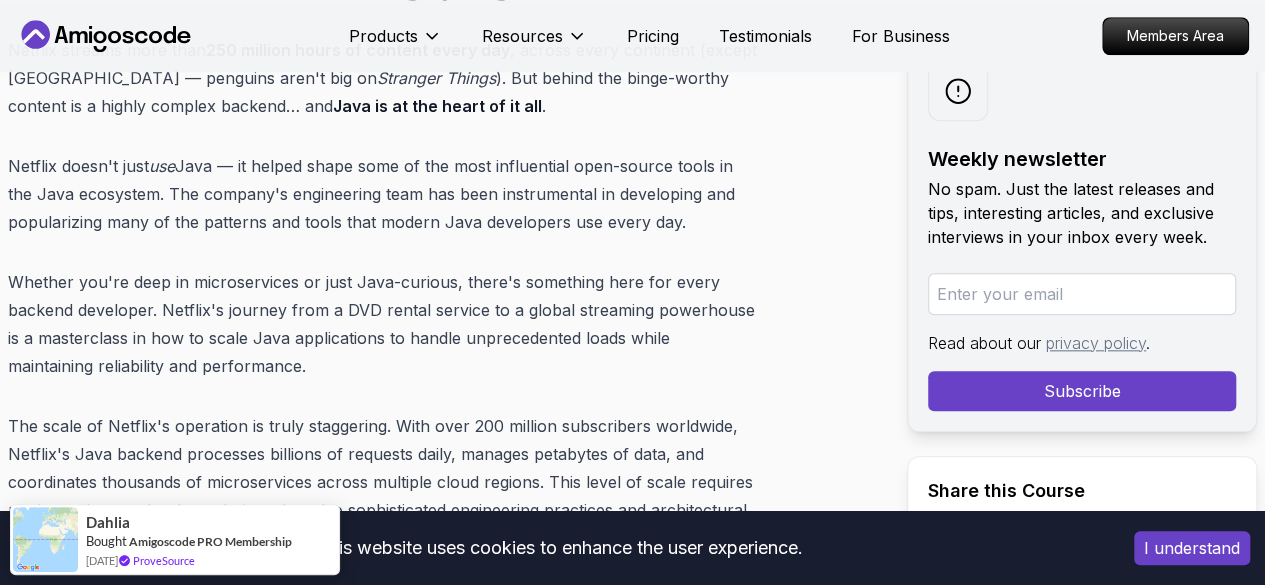 click on "Netflix doesn't just  use  Java — it helped shape some of the most influential open-source tools in the Java ecosystem. The company's engineering team has been instrumental in developing and popularizing many of the patterns and tools that modern Java developers use every day." at bounding box center [382, 194] 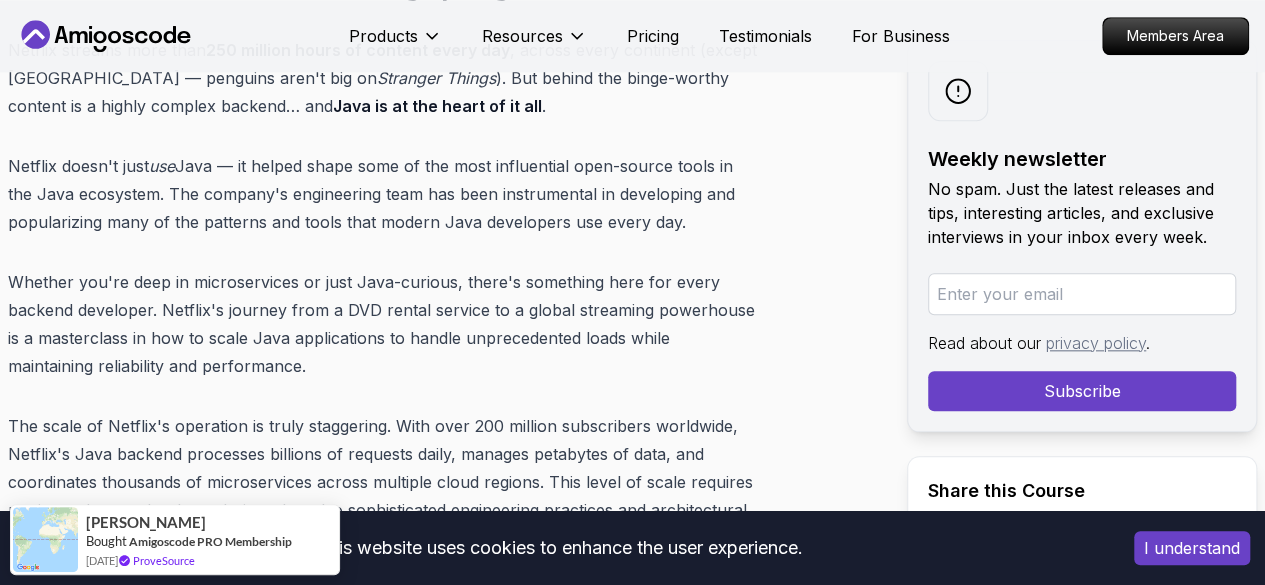 click on "Netflix doesn't just  use  Java — it helped shape some of the most influential open-source tools in the Java ecosystem. The company's engineering team has been instrumental in developing and popularizing many of the patterns and tools that modern Java developers use every day." at bounding box center [382, 194] 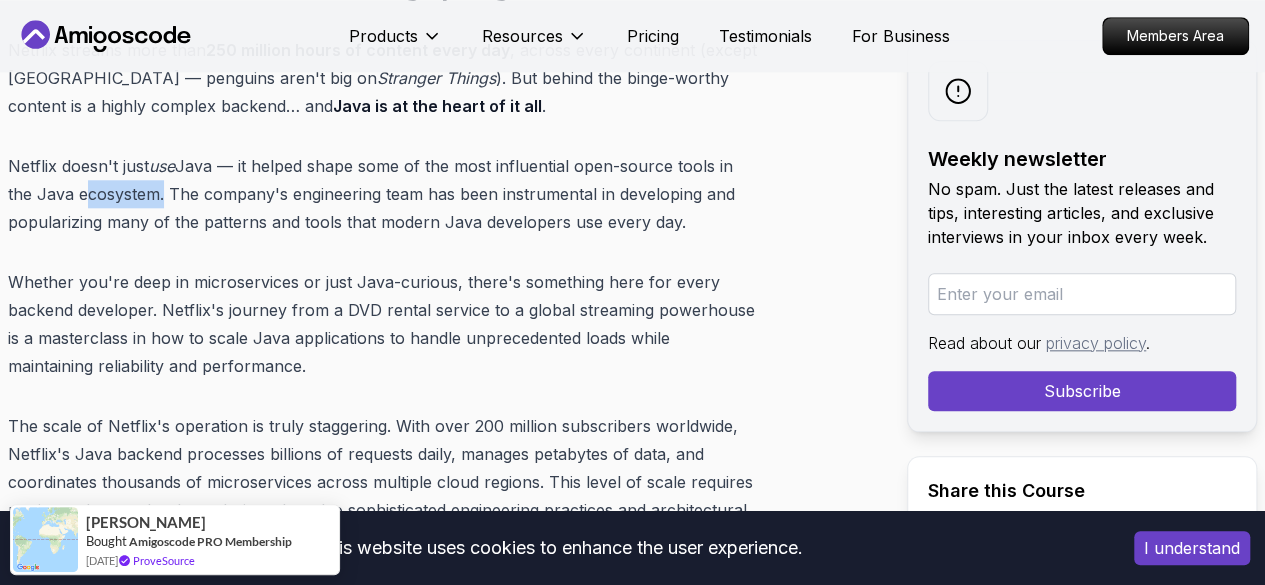 click on "Netflix doesn't just  use  Java — it helped shape some of the most influential open-source tools in the Java ecosystem. The company's engineering team has been instrumental in developing and popularizing many of the patterns and tools that modern Java developers use every day." at bounding box center (382, 194) 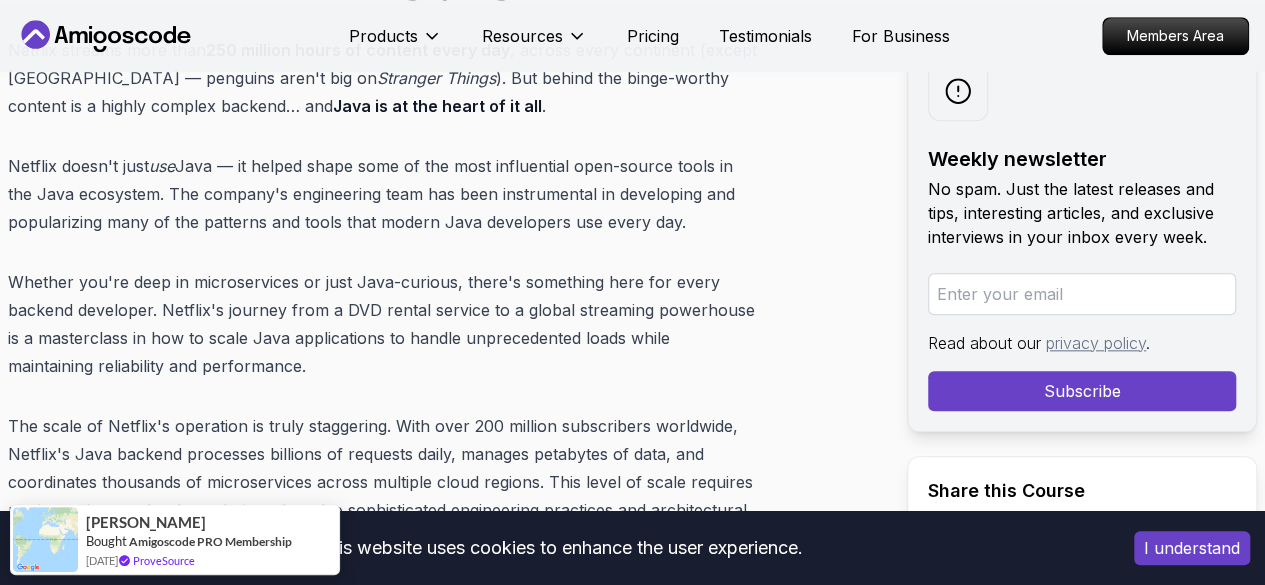 click on "Netflix doesn't just  use  Java — it helped shape some of the most influential open-source tools in the Java ecosystem. The company's engineering team has been instrumental in developing and popularizing many of the patterns and tools that modern Java developers use every day." at bounding box center [382, 194] 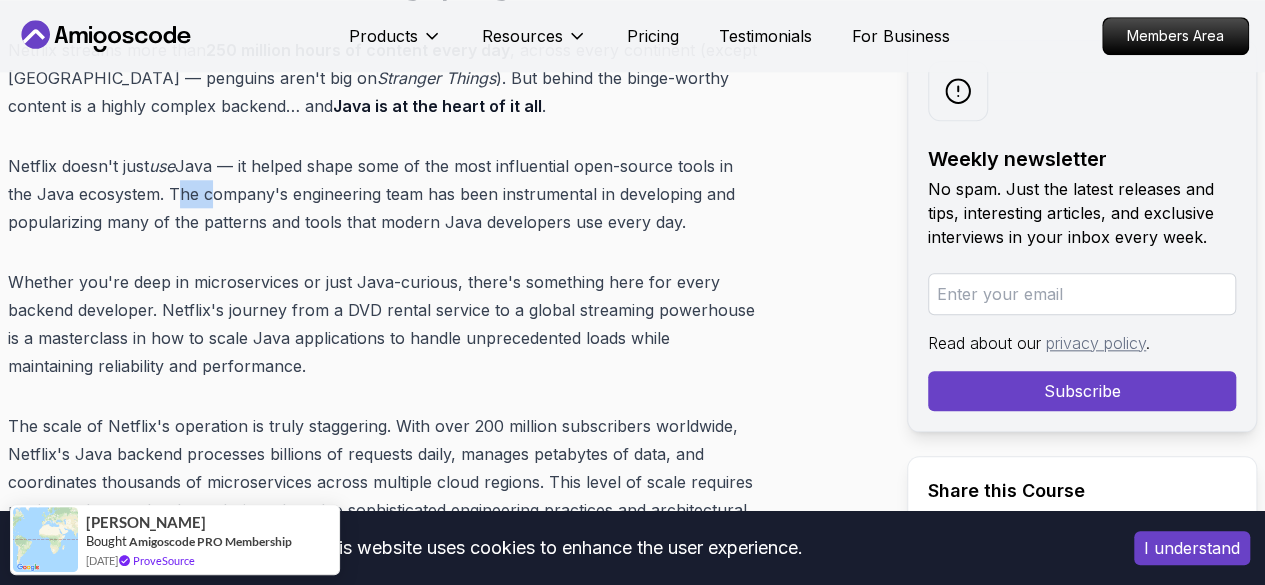 click on "Netflix doesn't just  use  Java — it helped shape some of the most influential open-source tools in the Java ecosystem. The company's engineering team has been instrumental in developing and popularizing many of the patterns and tools that modern Java developers use every day." at bounding box center [382, 194] 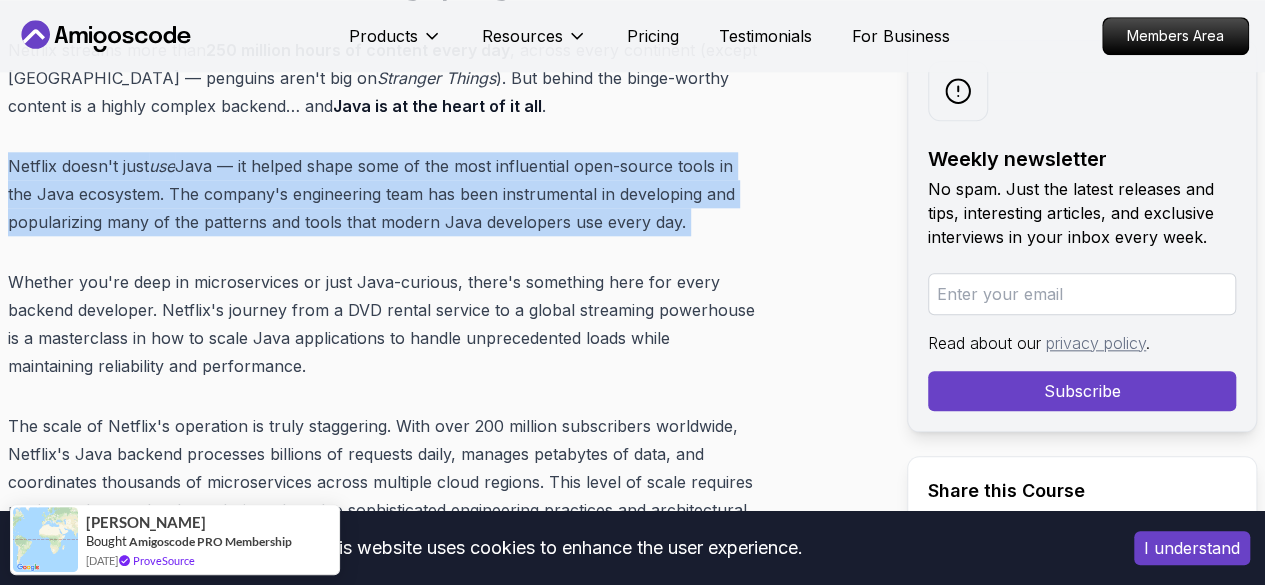 click on "Netflix doesn't just  use  Java — it helped shape some of the most influential open-source tools in the Java ecosystem. The company's engineering team has been instrumental in developing and popularizing many of the patterns and tools that modern Java developers use every day." at bounding box center (382, 194) 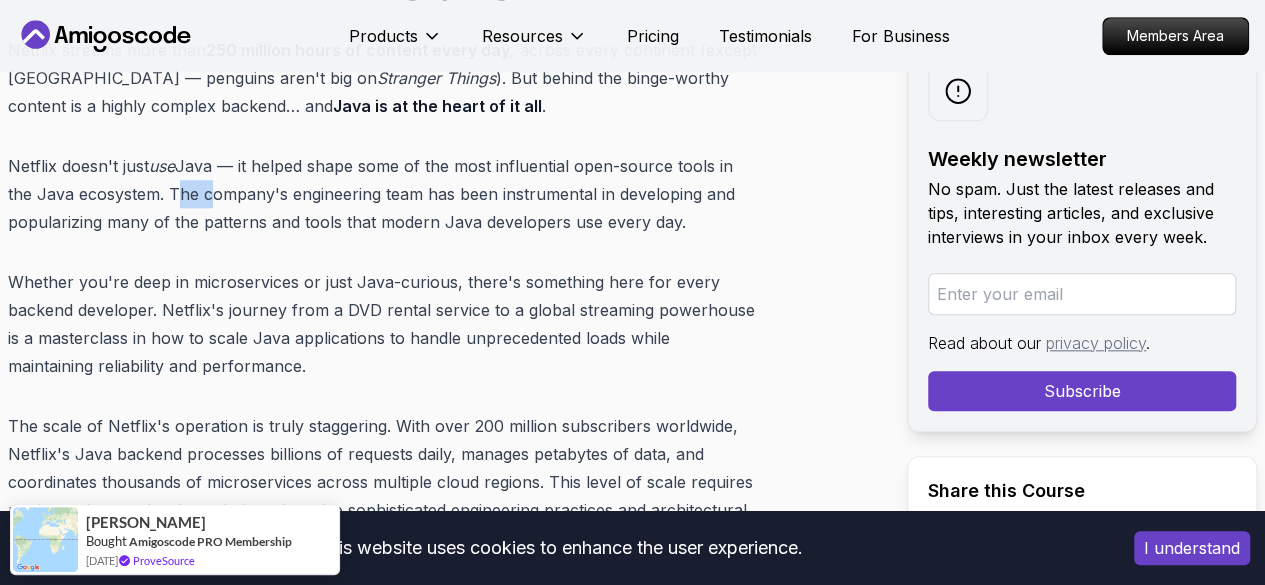 click on "Netflix doesn't just  use  Java — it helped shape some of the most influential open-source tools in the Java ecosystem. The company's engineering team has been instrumental in developing and popularizing many of the patterns and tools that modern Java developers use every day." at bounding box center [382, 194] 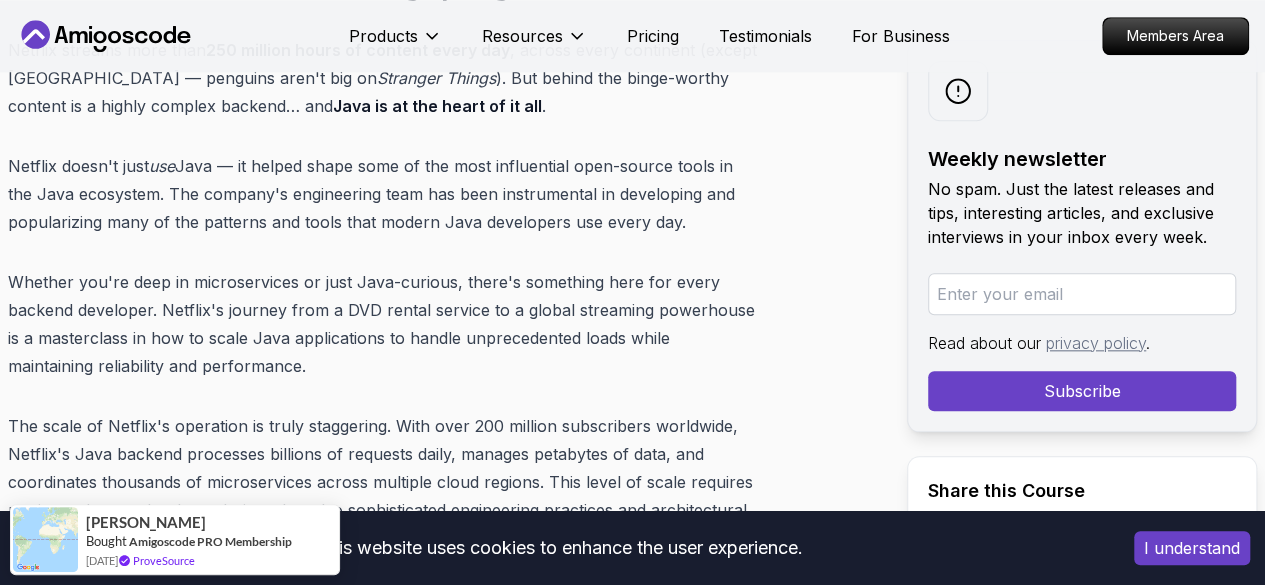 click on "Netflix doesn't just  use  Java — it helped shape some of the most influential open-source tools in the Java ecosystem. The company's engineering team has been instrumental in developing and popularizing many of the patterns and tools that modern Java developers use every day." at bounding box center (382, 194) 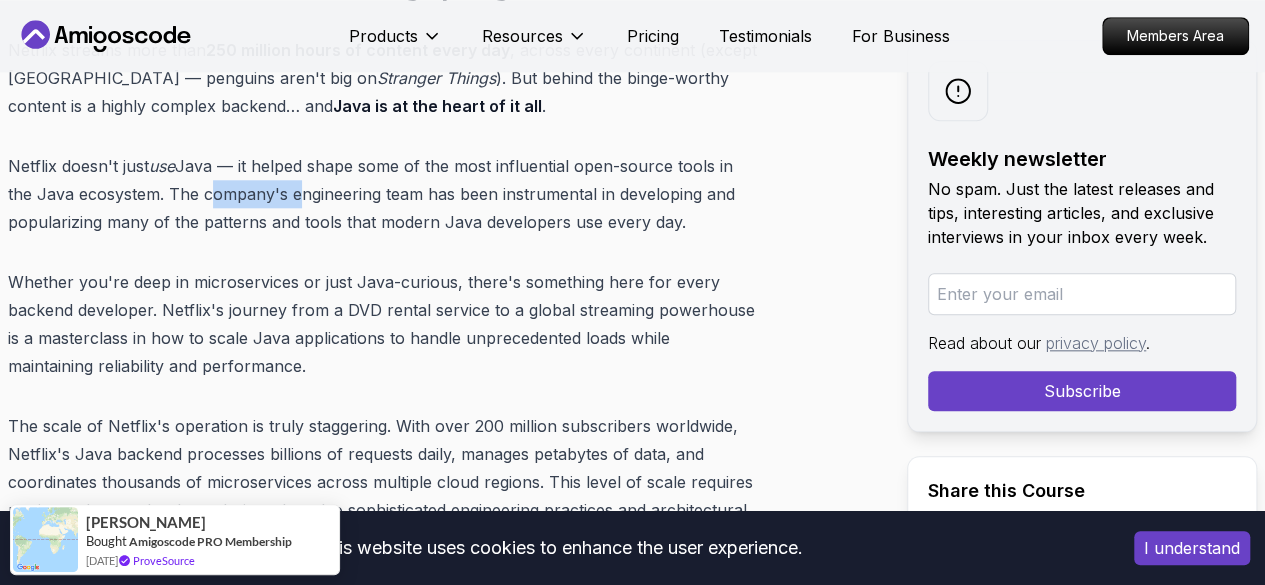 click on "Netflix doesn't just  use  Java — it helped shape some of the most influential open-source tools in the Java ecosystem. The company's engineering team has been instrumental in developing and popularizing many of the patterns and tools that modern Java developers use every day." at bounding box center (382, 194) 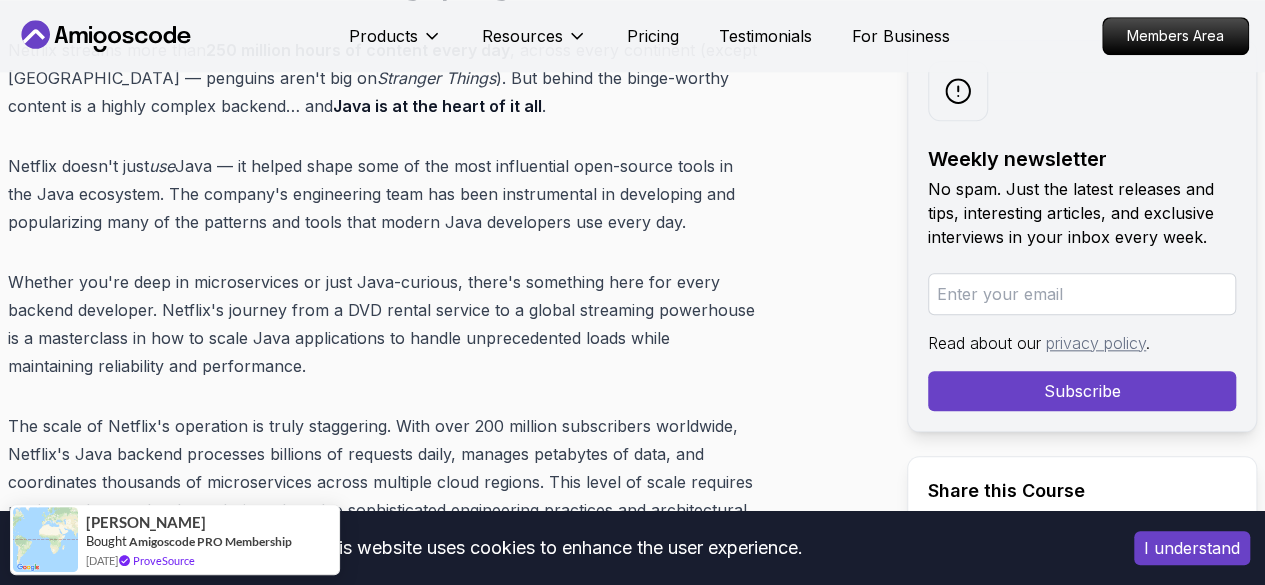click on "Netflix doesn't just  use  Java — it helped shape some of the most influential open-source tools in the Java ecosystem. The company's engineering team has been instrumental in developing and popularizing many of the patterns and tools that modern Java developers use every day." at bounding box center [382, 194] 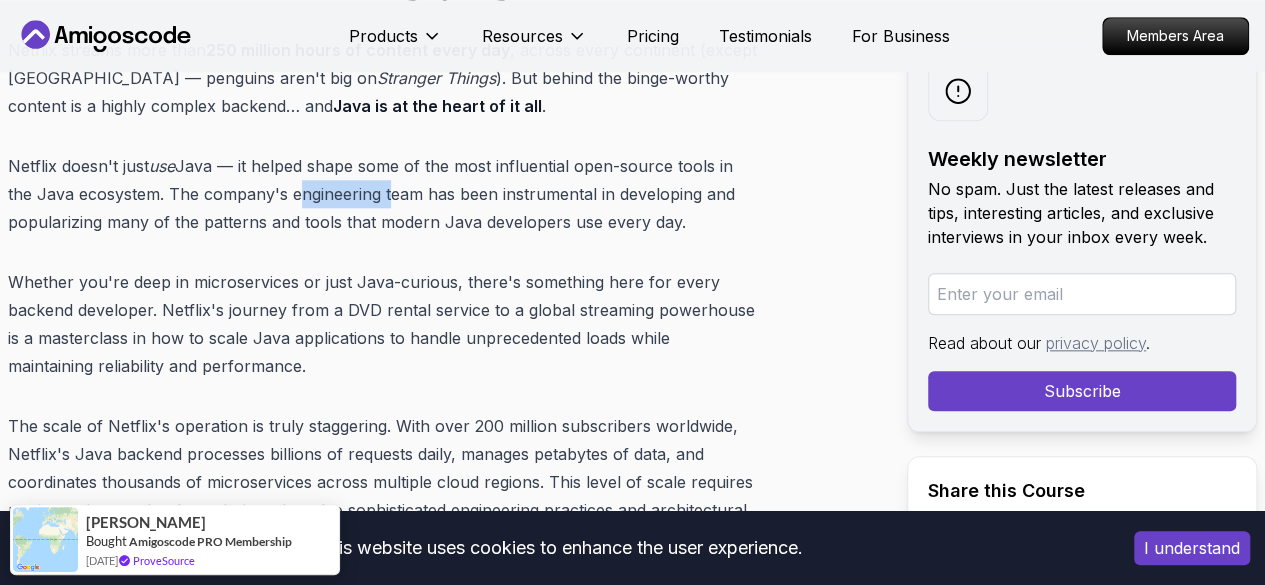 click on "Netflix doesn't just  use  Java — it helped shape some of the most influential open-source tools in the Java ecosystem. The company's engineering team has been instrumental in developing and popularizing many of the patterns and tools that modern Java developers use every day." at bounding box center [382, 194] 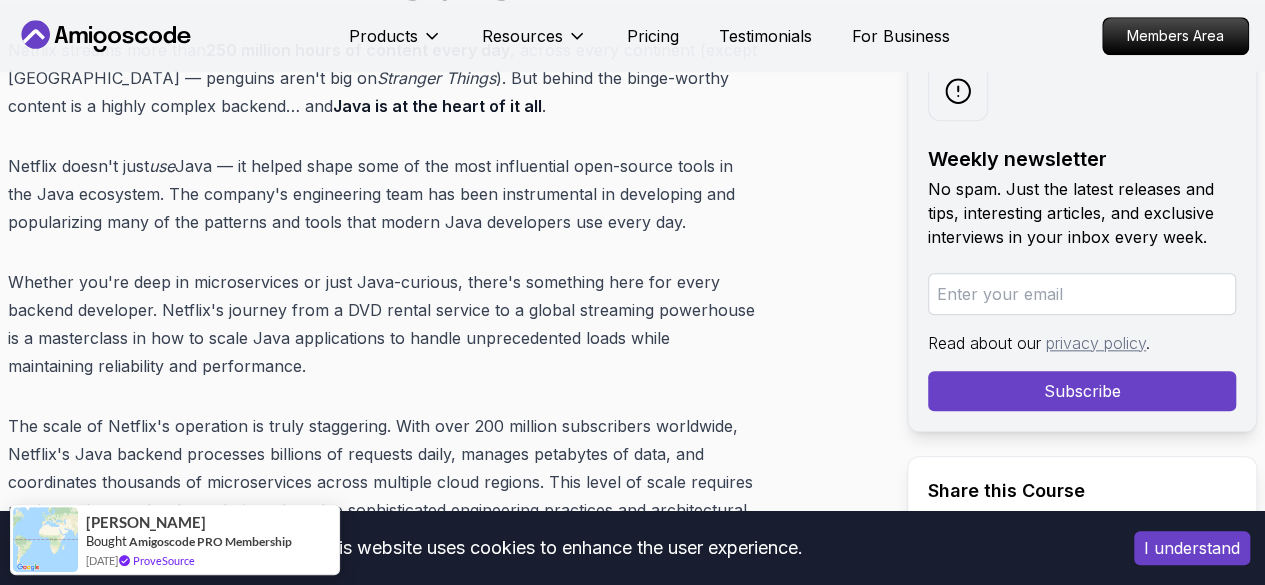click on "Netflix doesn't just  use  Java — it helped shape some of the most influential open-source tools in the Java ecosystem. The company's engineering team has been instrumental in developing and popularizing many of the patterns and tools that modern Java developers use every day." at bounding box center (382, 194) 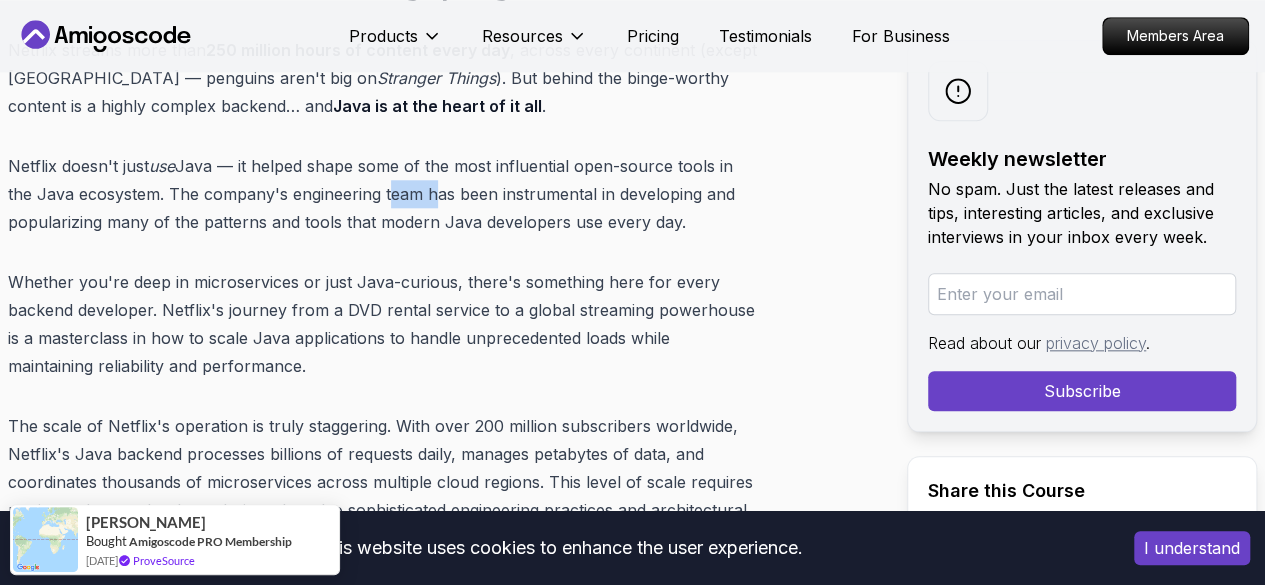 click on "Netflix doesn't just  use  Java — it helped shape some of the most influential open-source tools in the Java ecosystem. The company's engineering team has been instrumental in developing and popularizing many of the patterns and tools that modern Java developers use every day." at bounding box center (382, 194) 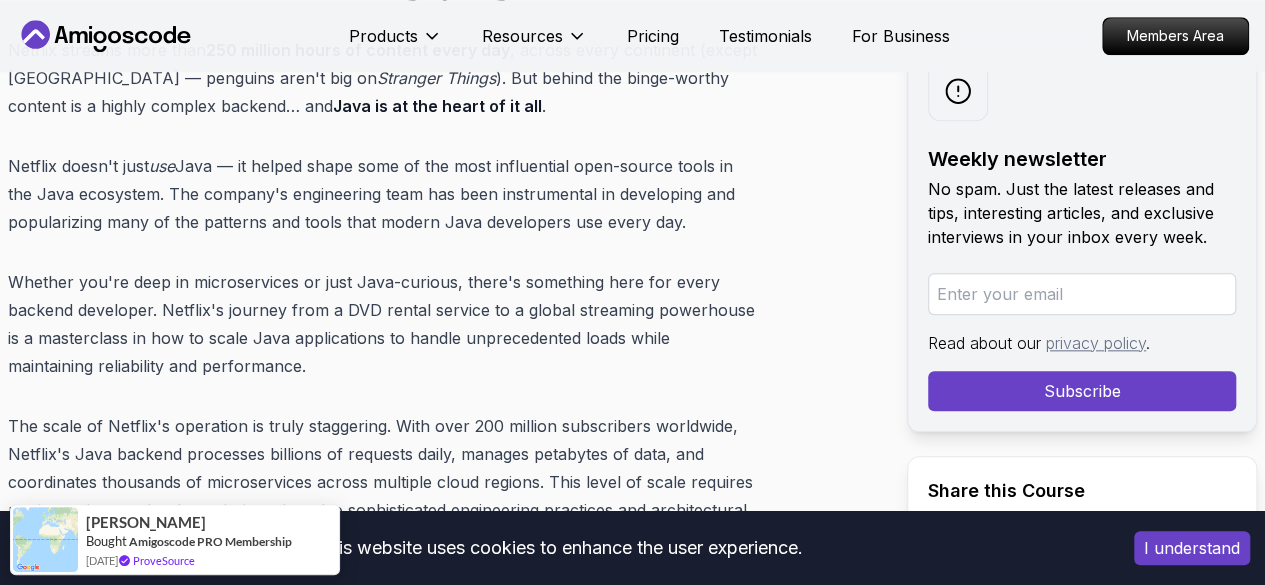 click on "Netflix doesn't just  use  Java — it helped shape some of the most influential open-source tools in the Java ecosystem. The company's engineering team has been instrumental in developing and popularizing many of the patterns and tools that modern Java developers use every day." at bounding box center (382, 194) 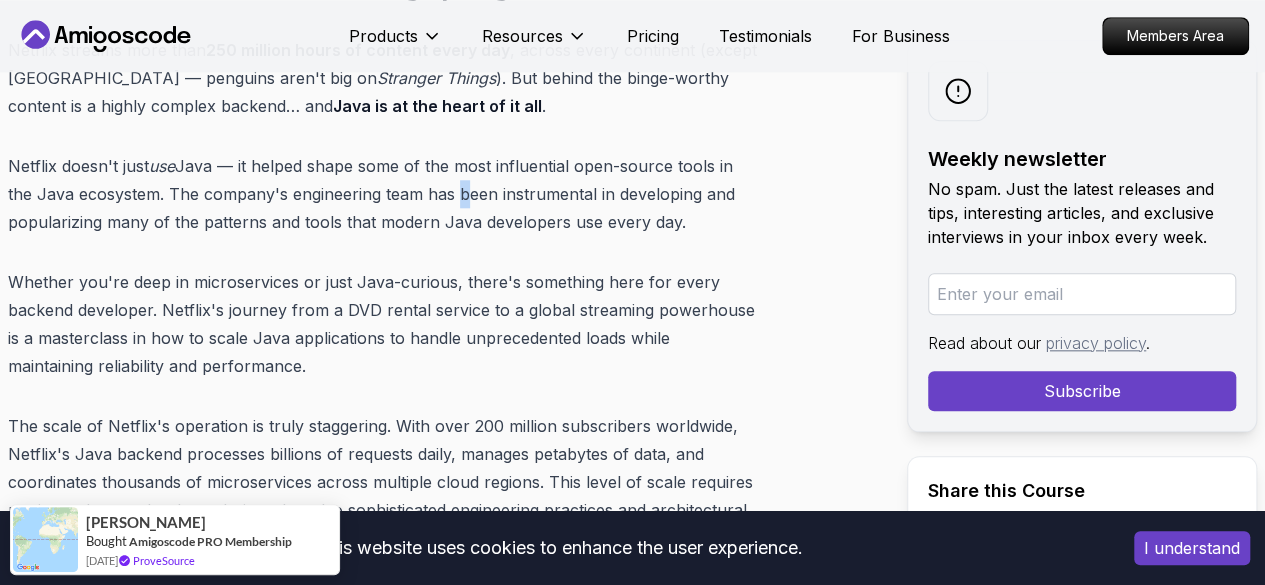 click on "Netflix doesn't just  use  Java — it helped shape some of the most influential open-source tools in the Java ecosystem. The company's engineering team has been instrumental in developing and popularizing many of the patterns and tools that modern Java developers use every day." at bounding box center [382, 194] 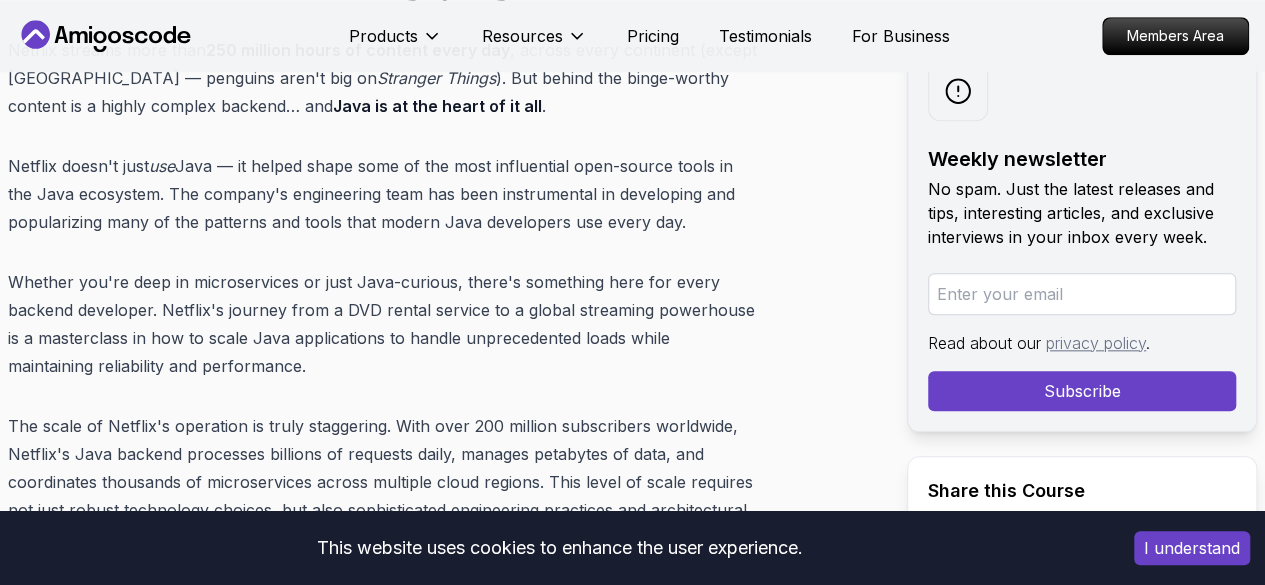 click on "Netflix doesn't just  use  Java — it helped shape some of the most influential open-source tools in the Java ecosystem. The company's engineering team has been instrumental in developing and popularizing many of the patterns and tools that modern Java developers use every day." at bounding box center (382, 194) 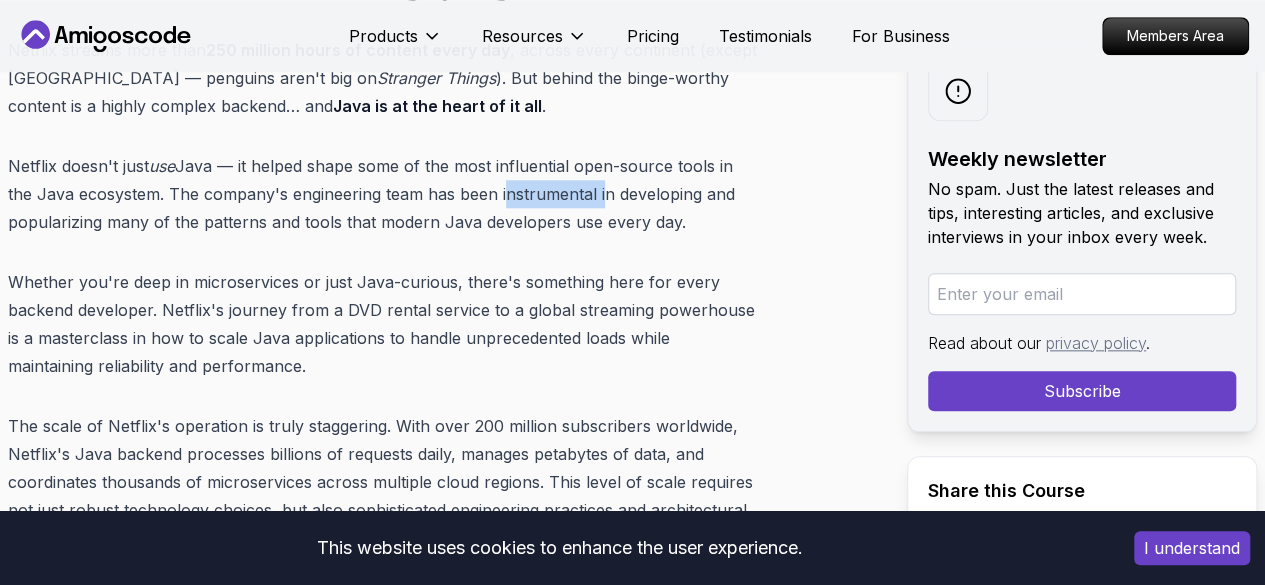 click on "Netflix doesn't just  use  Java — it helped shape some of the most influential open-source tools in the Java ecosystem. The company's engineering team has been instrumental in developing and popularizing many of the patterns and tools that modern Java developers use every day." at bounding box center [382, 194] 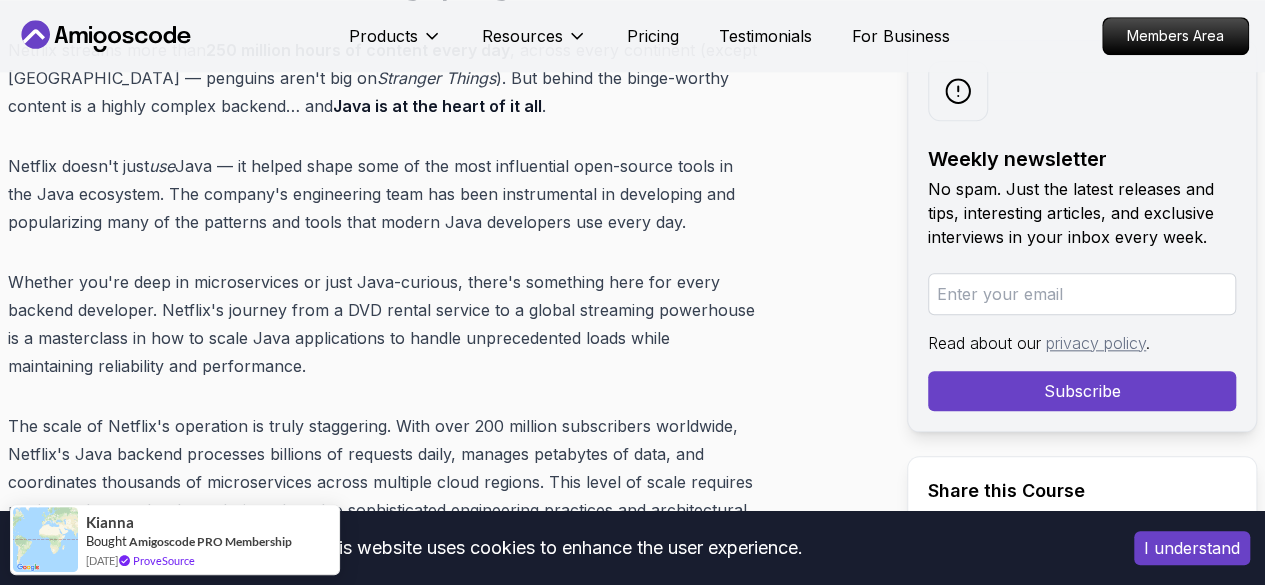 click on "Netflix doesn't just  use  Java — it helped shape some of the most influential open-source tools in the Java ecosystem. The company's engineering team has been instrumental in developing and popularizing many of the patterns and tools that modern Java developers use every day." at bounding box center [382, 194] 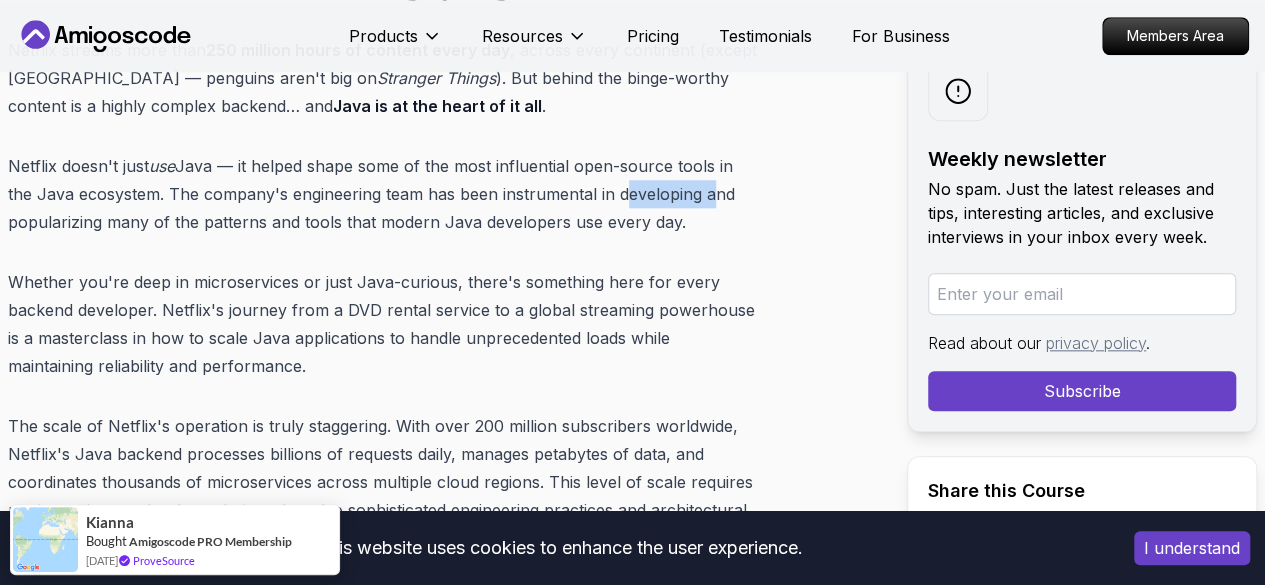 click on "Netflix doesn't just  use  Java — it helped shape some of the most influential open-source tools in the Java ecosystem. The company's engineering team has been instrumental in developing and popularizing many of the patterns and tools that modern Java developers use every day." at bounding box center (382, 194) 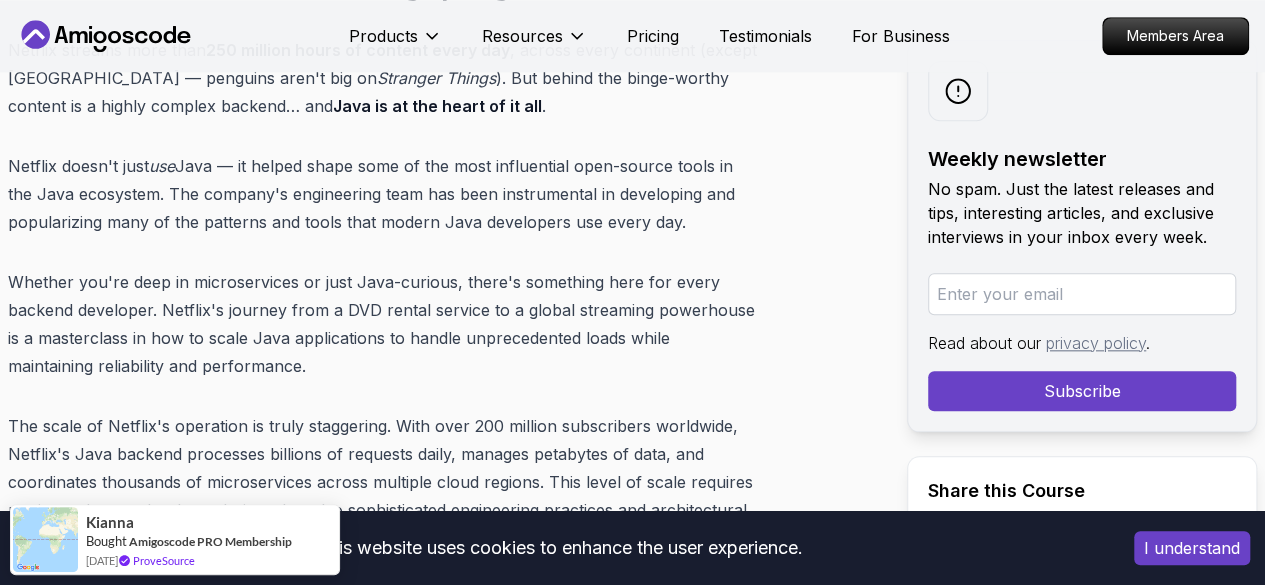 click on "Netflix doesn't just  use  Java — it helped shape some of the most influential open-source tools in the Java ecosystem. The company's engineering team has been instrumental in developing and popularizing many of the patterns and tools that modern Java developers use every day." at bounding box center [382, 194] 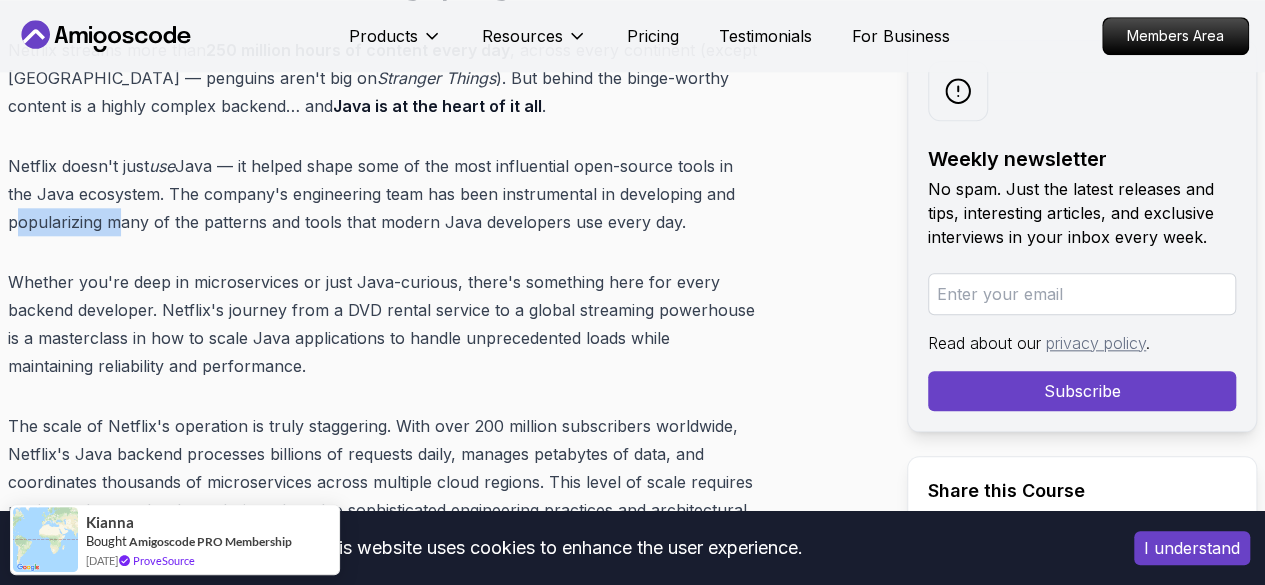 click on "Netflix doesn't just  use  Java — it helped shape some of the most influential open-source tools in the Java ecosystem. The company's engineering team has been instrumental in developing and popularizing many of the patterns and tools that modern Java developers use every day." at bounding box center [382, 194] 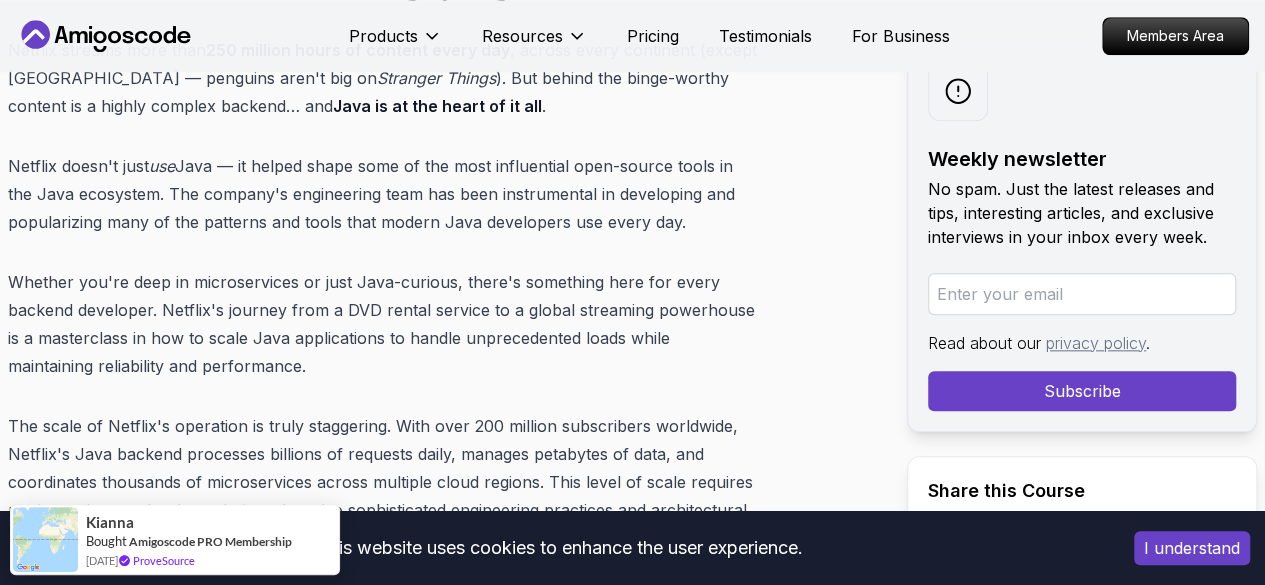 click on "Netflix doesn't just  use  Java — it helped shape some of the most influential open-source tools in the Java ecosystem. The company's engineering team has been instrumental in developing and popularizing many of the patterns and tools that modern Java developers use every day." at bounding box center [382, 194] 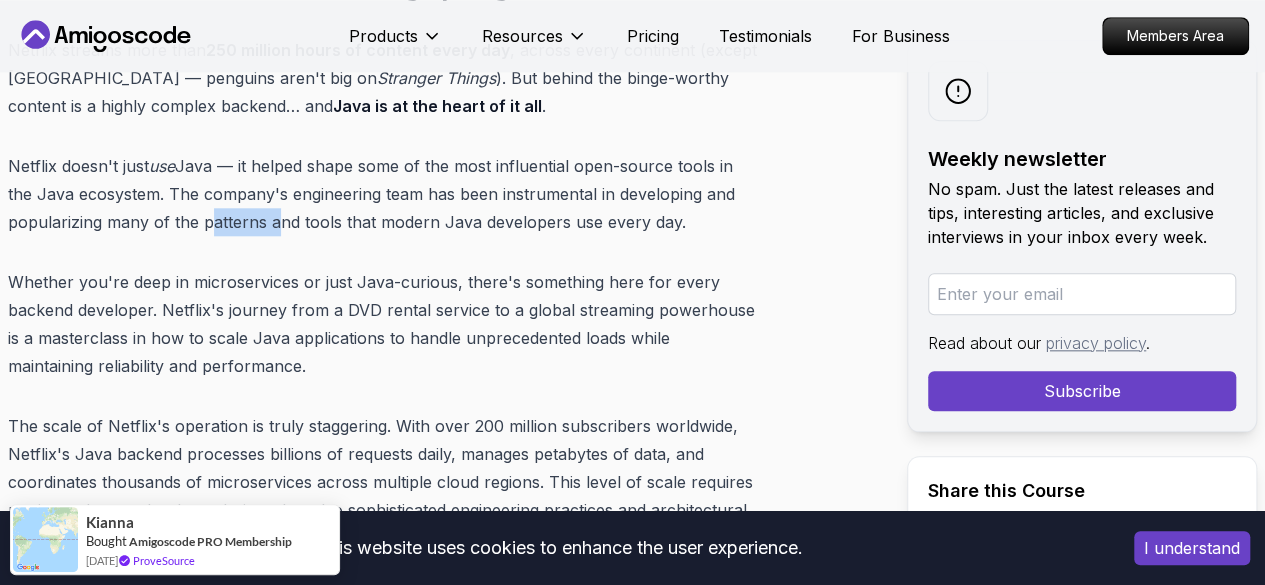 click on "Netflix doesn't just  use  Java — it helped shape some of the most influential open-source tools in the Java ecosystem. The company's engineering team has been instrumental in developing and popularizing many of the patterns and tools that modern Java developers use every day." at bounding box center (382, 194) 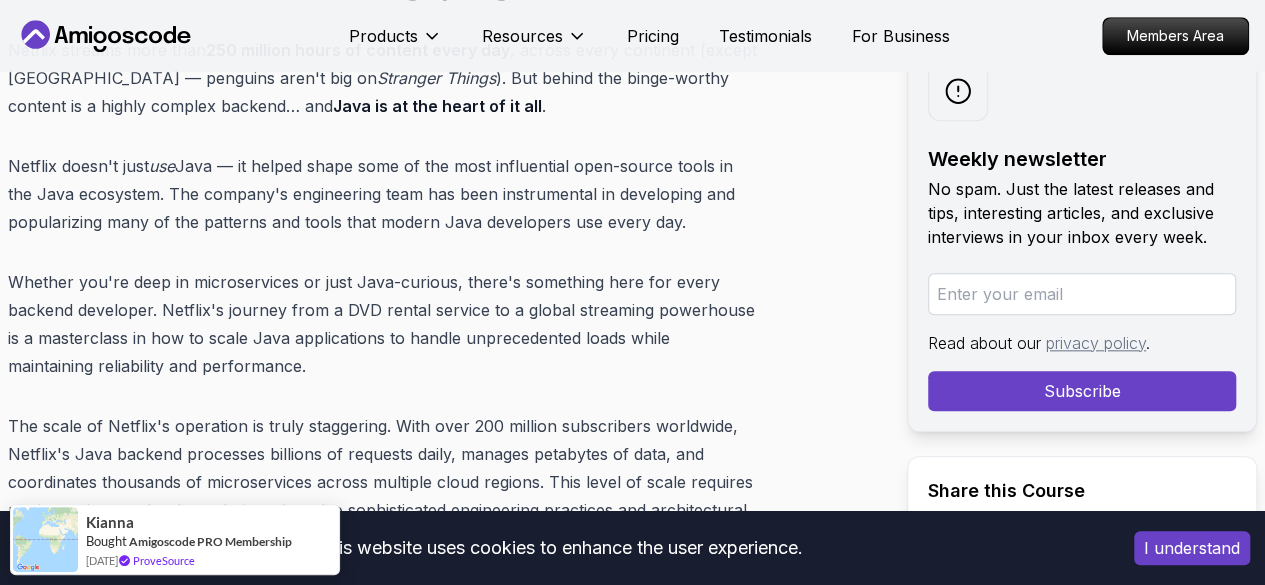 click on "Netflix doesn't just  use  Java — it helped shape some of the most influential open-source tools in the Java ecosystem. The company's engineering team has been instrumental in developing and popularizing many of the patterns and tools that modern Java developers use every day." at bounding box center (382, 194) 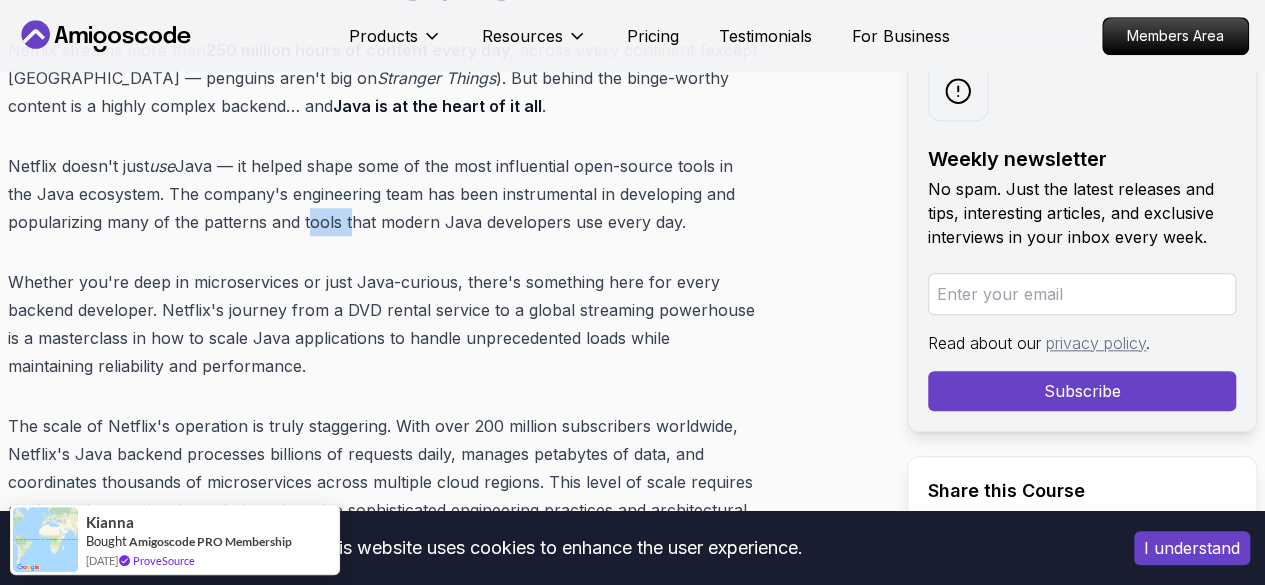 click on "Netflix doesn't just  use  Java — it helped shape some of the most influential open-source tools in the Java ecosystem. The company's engineering team has been instrumental in developing and popularizing many of the patterns and tools that modern Java developers use every day." at bounding box center (382, 194) 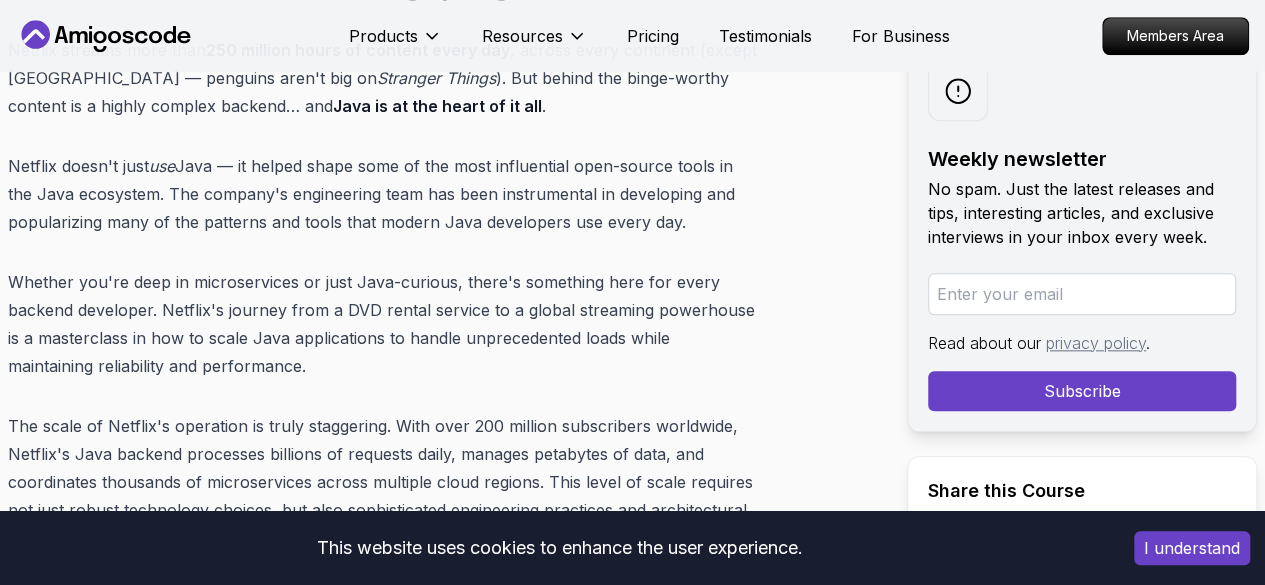 click on "Netflix doesn't just  use  Java — it helped shape some of the most influential open-source tools in the Java ecosystem. The company's engineering team has been instrumental in developing and popularizing many of the patterns and tools that modern Java developers use every day." at bounding box center [382, 194] 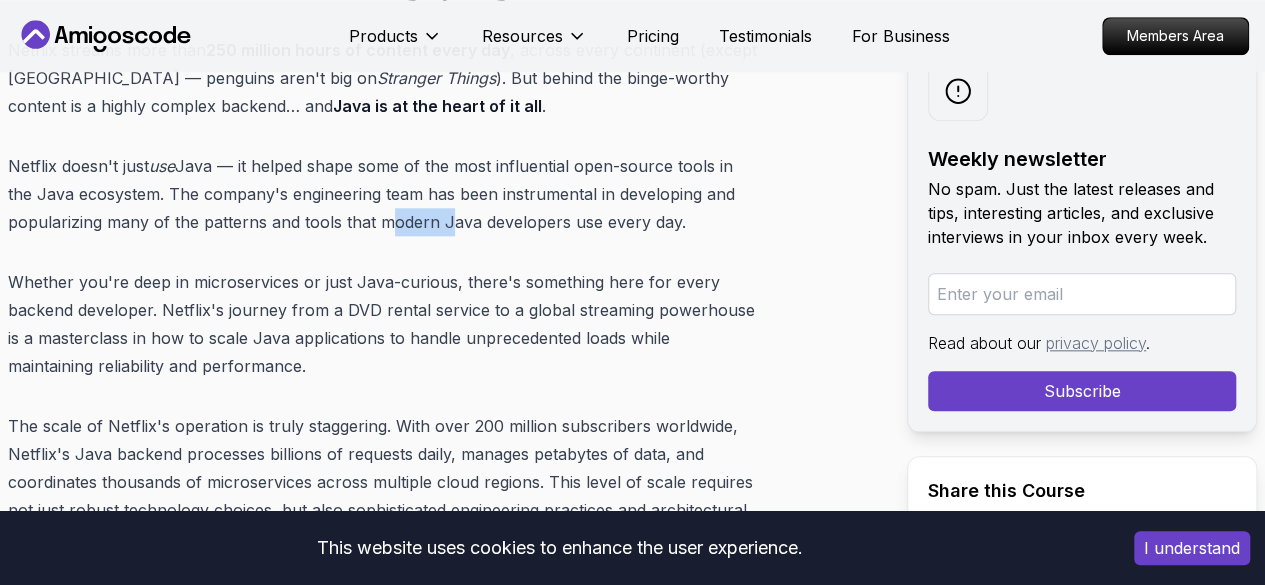 click on "Netflix doesn't just  use  Java — it helped shape some of the most influential open-source tools in the Java ecosystem. The company's engineering team has been instrumental in developing and popularizing many of the patterns and tools that modern Java developers use every day." at bounding box center [382, 194] 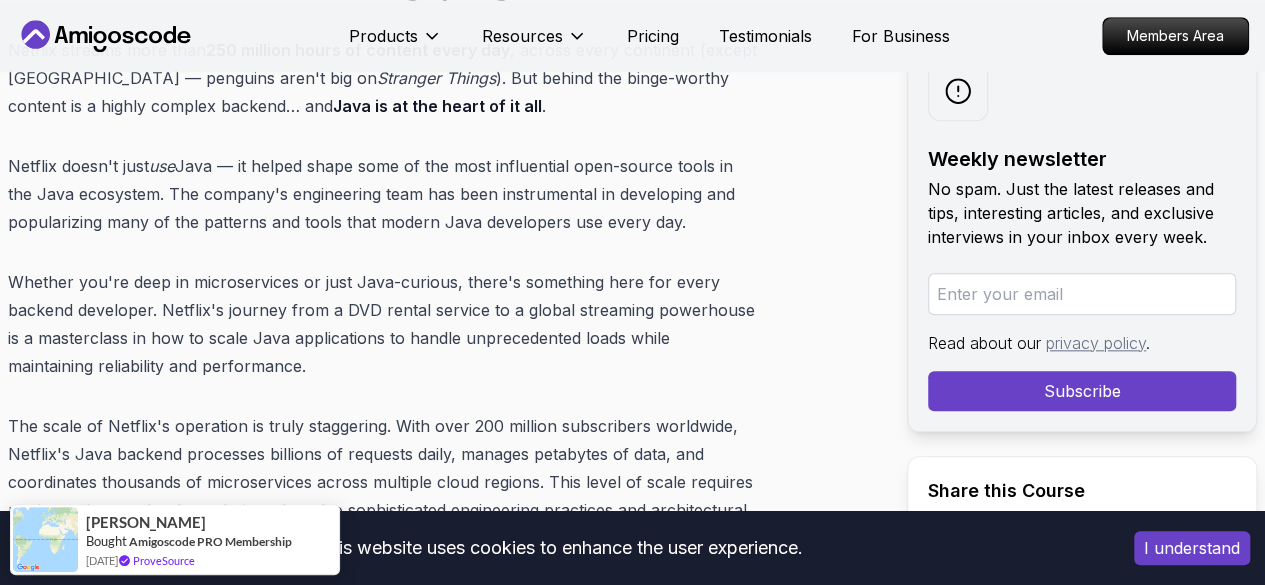 click on "Netflix doesn't just  use  Java — it helped shape some of the most influential open-source tools in the Java ecosystem. The company's engineering team has been instrumental in developing and popularizing many of the patterns and tools that modern Java developers use every day." at bounding box center [382, 194] 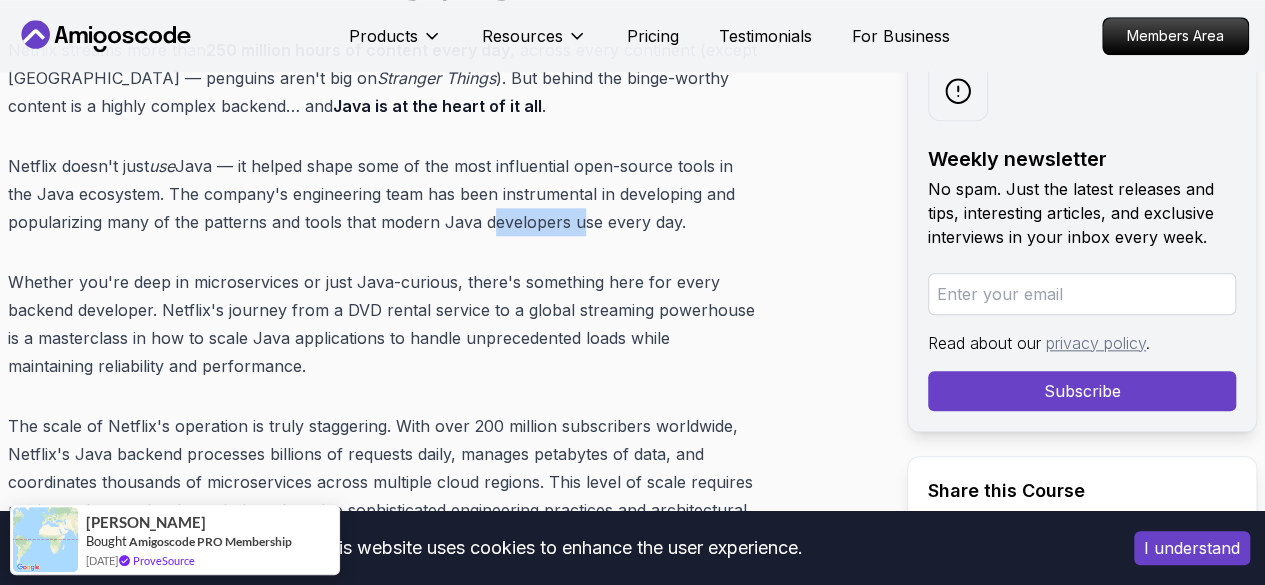 click on "Netflix doesn't just  use  Java — it helped shape some of the most influential open-source tools in the Java ecosystem. The company's engineering team has been instrumental in developing and popularizing many of the patterns and tools that modern Java developers use every day." at bounding box center (382, 194) 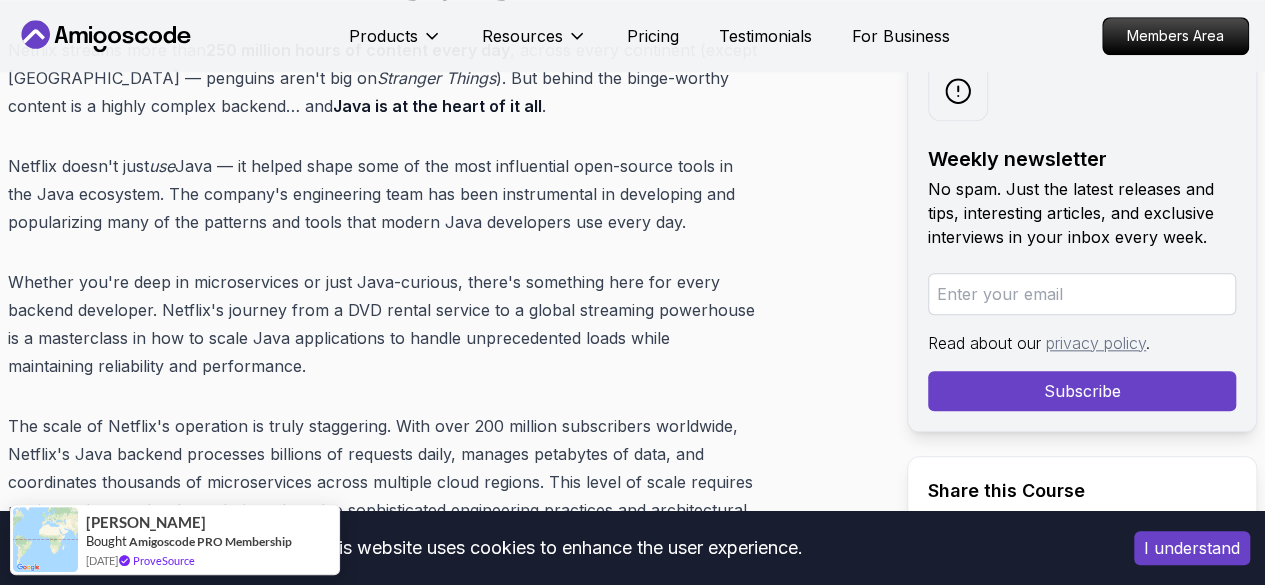 click on "Netflix doesn't just  use  Java — it helped shape some of the most influential open-source tools in the Java ecosystem. The company's engineering team has been instrumental in developing and popularizing many of the patterns and tools that modern Java developers use every day." at bounding box center [382, 194] 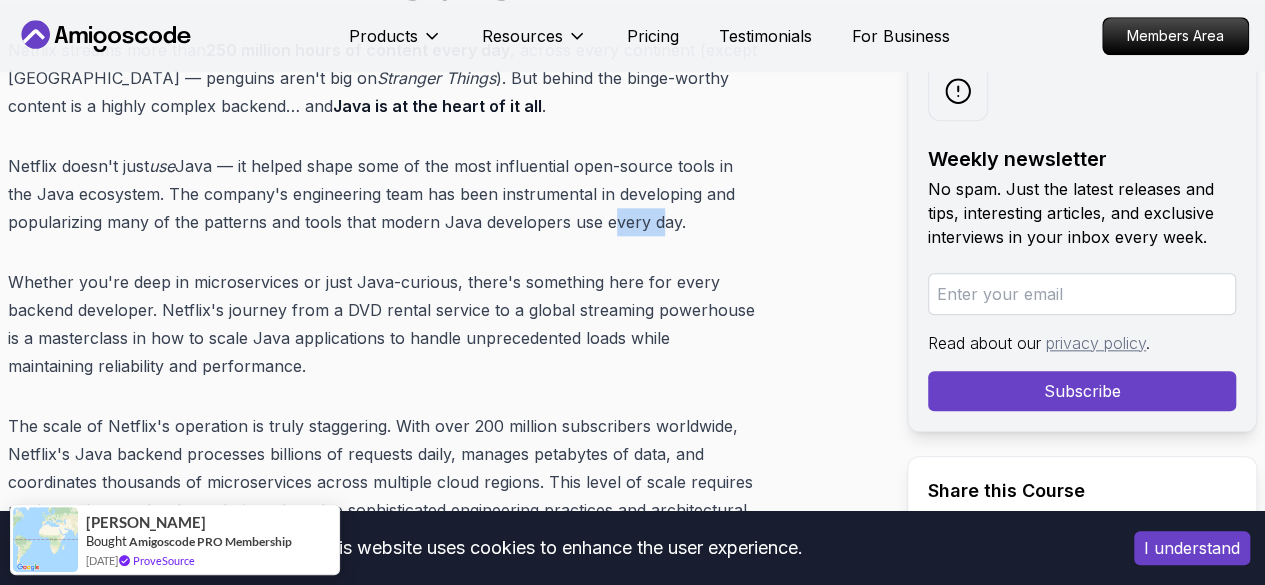 click on "Netflix doesn't just  use  Java — it helped shape some of the most influential open-source tools in the Java ecosystem. The company's engineering team has been instrumental in developing and popularizing many of the patterns and tools that modern Java developers use every day." at bounding box center (382, 194) 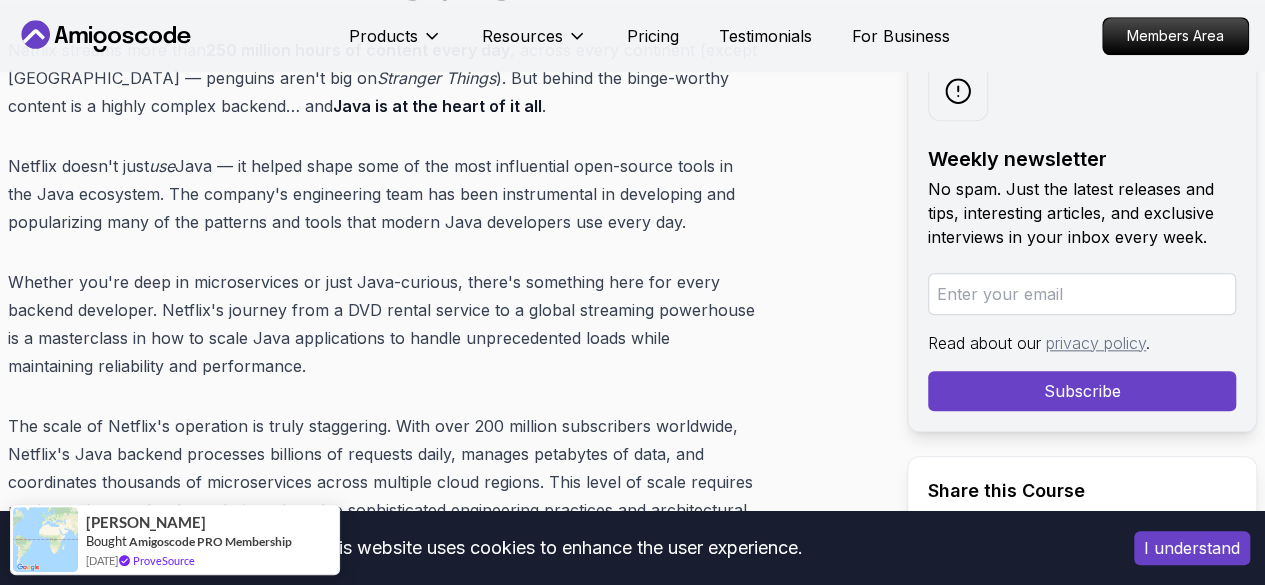 click on "Netflix doesn't just  use  Java — it helped shape some of the most influential open-source tools in the Java ecosystem. The company's engineering team has been instrumental in developing and popularizing many of the patterns and tools that modern Java developers use every day." at bounding box center [382, 194] 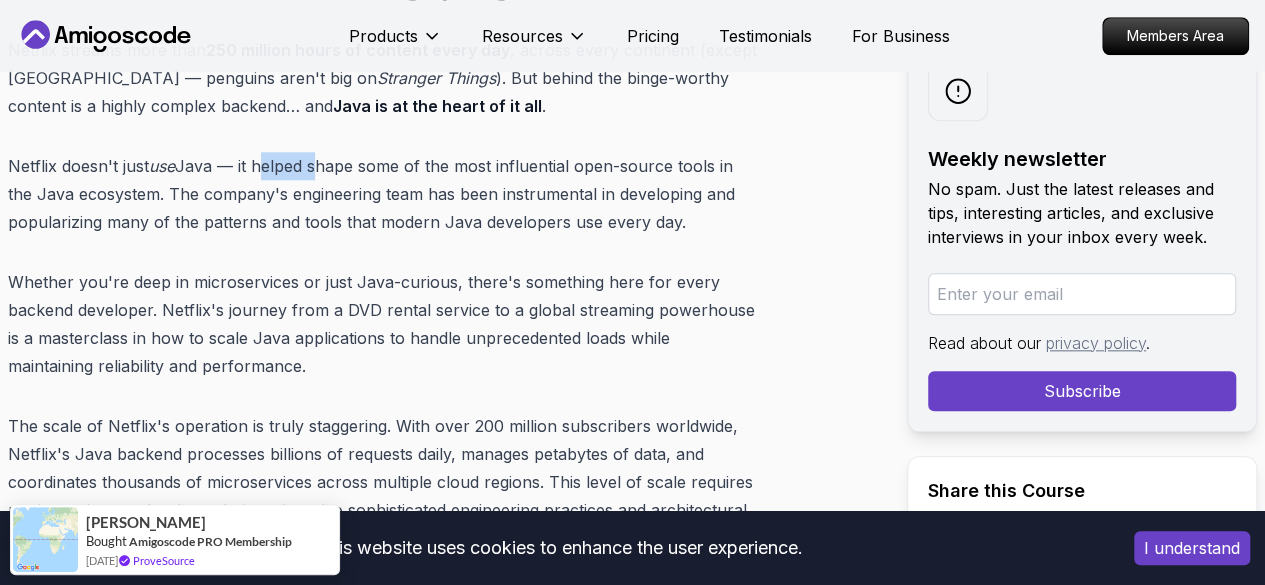 click on "Netflix doesn't just  use  Java — it helped shape some of the most influential open-source tools in the Java ecosystem. The company's engineering team has been instrumental in developing and popularizing many of the patterns and tools that modern Java developers use every day." at bounding box center [382, 194] 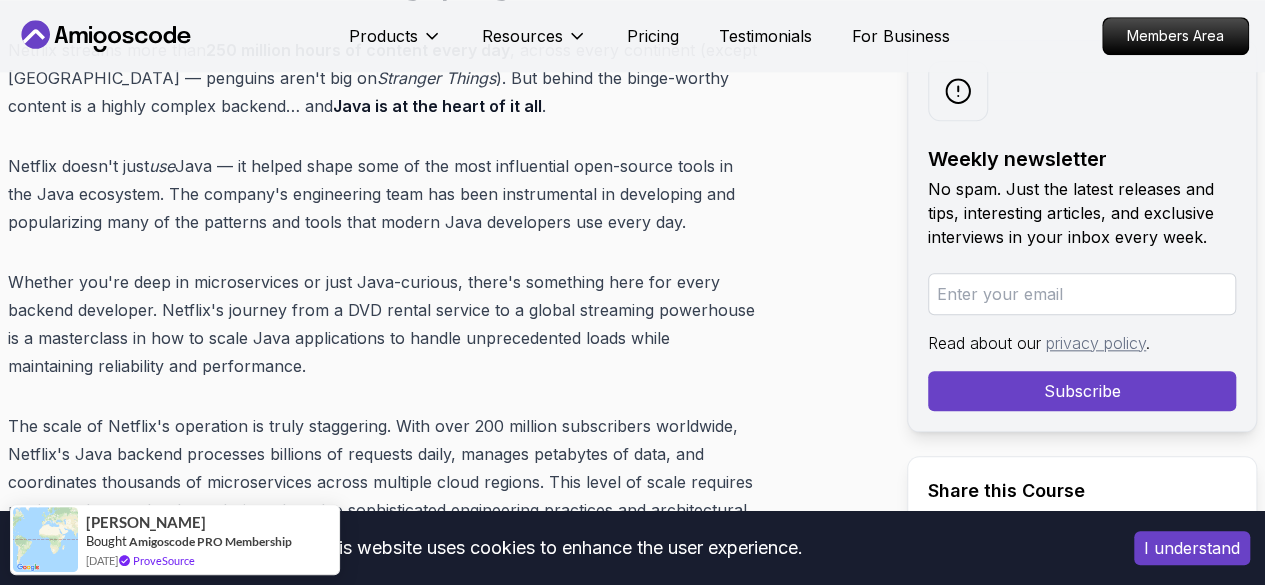 click on "Netflix doesn't just  use  Java — it helped shape some of the most influential open-source tools in the Java ecosystem. The company's engineering team has been instrumental in developing and popularizing many of the patterns and tools that modern Java developers use every day." at bounding box center [382, 194] 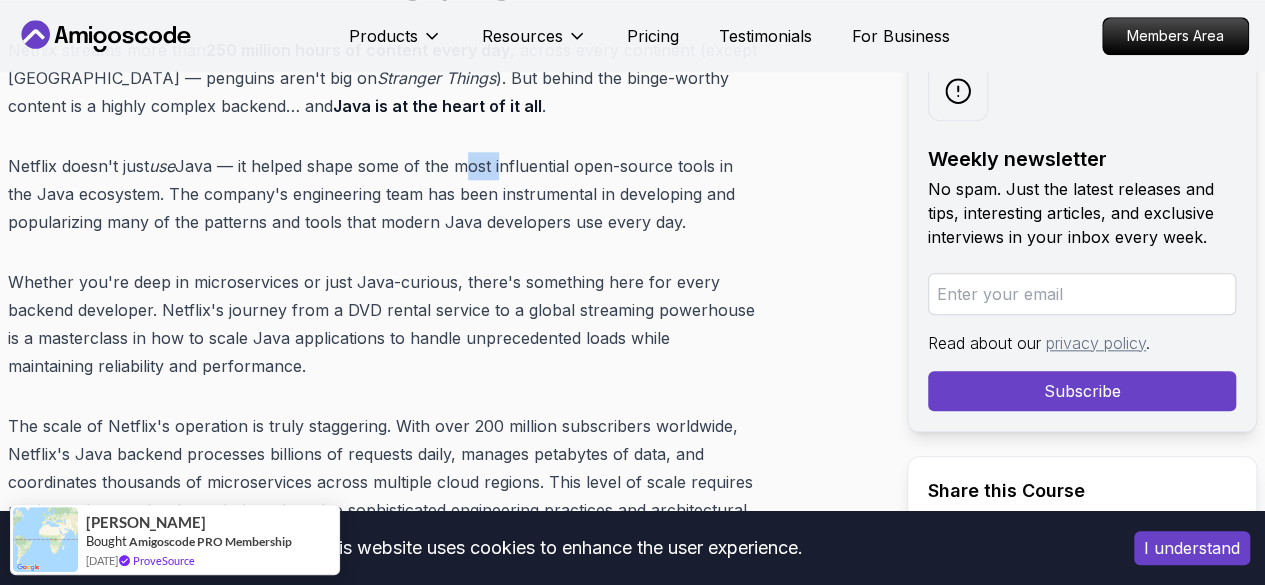 click on "Netflix doesn't just  use  Java — it helped shape some of the most influential open-source tools in the Java ecosystem. The company's engineering team has been instrumental in developing and popularizing many of the patterns and tools that modern Java developers use every day." at bounding box center (382, 194) 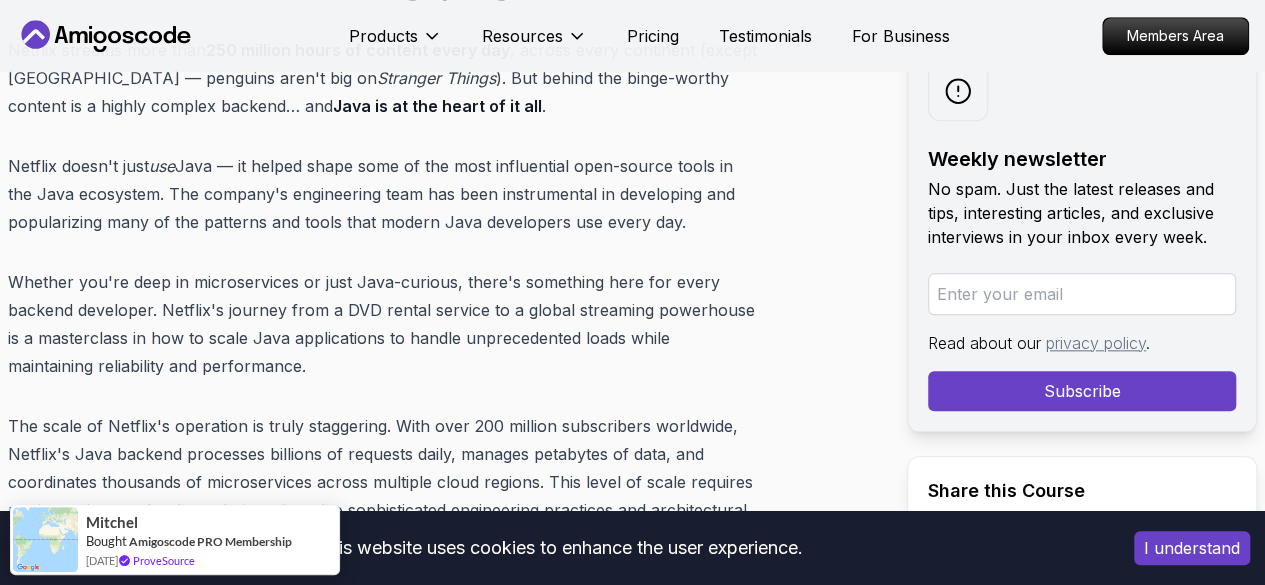 click on "Netflix doesn't just  use  Java — it helped shape some of the most influential open-source tools in the Java ecosystem. The company's engineering team has been instrumental in developing and popularizing many of the patterns and tools that modern Java developers use every day." at bounding box center [382, 194] 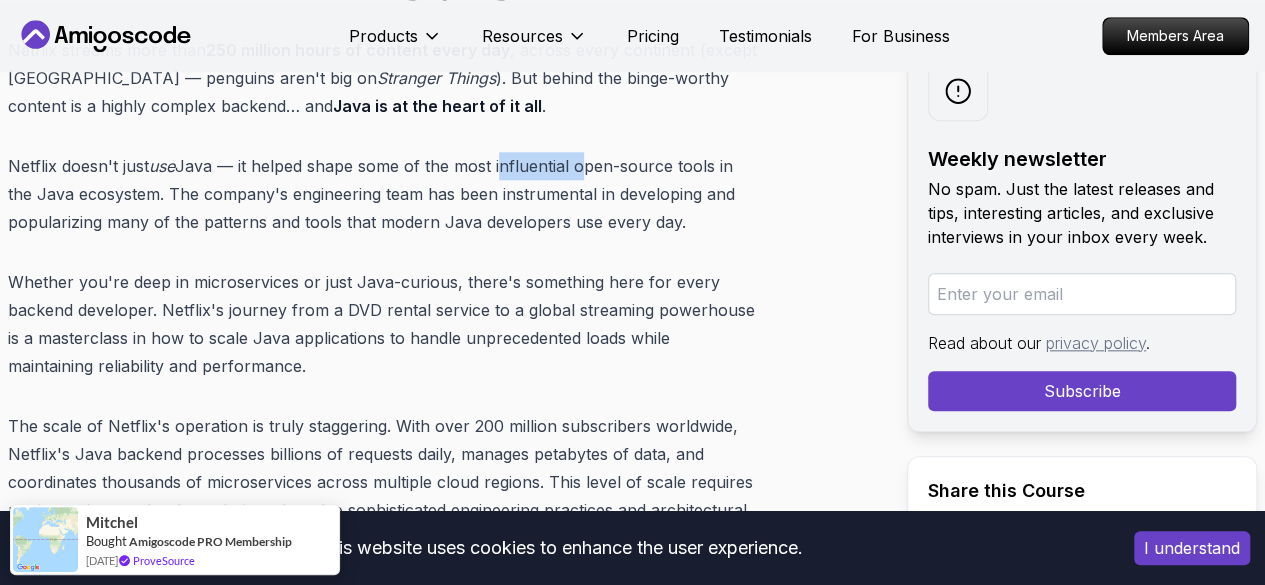 click on "Netflix doesn't just  use  Java — it helped shape some of the most influential open-source tools in the Java ecosystem. The company's engineering team has been instrumental in developing and popularizing many of the patterns and tools that modern Java developers use every day." at bounding box center (382, 194) 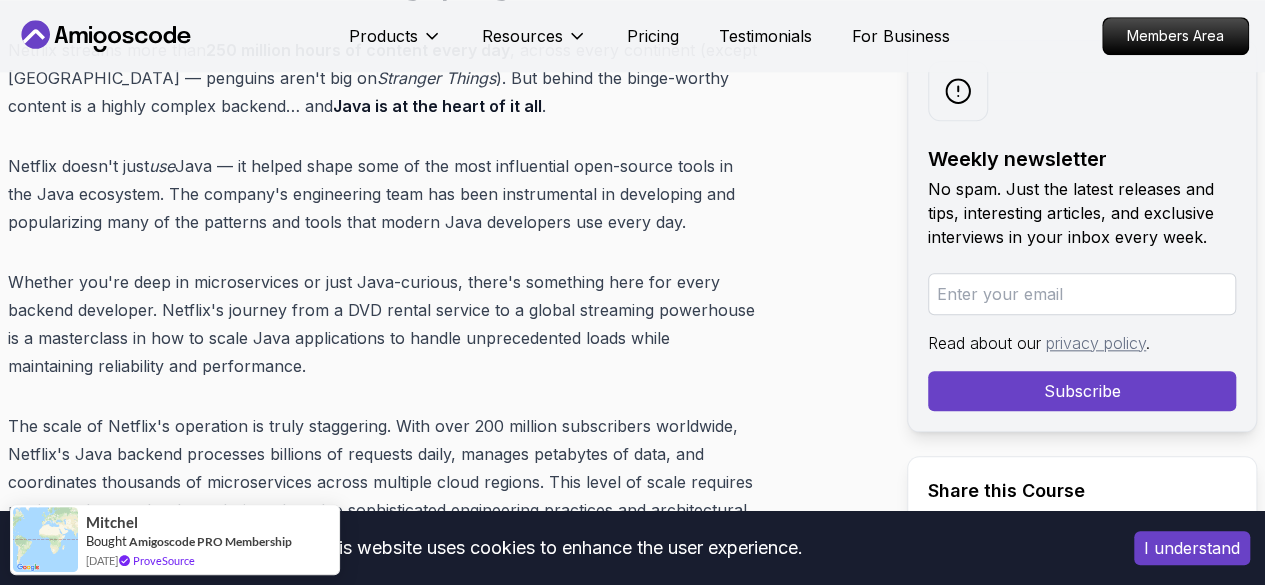 click on "Netflix doesn't just  use  Java — it helped shape some of the most influential open-source tools in the Java ecosystem. The company's engineering team has been instrumental in developing and popularizing many of the patterns and tools that modern Java developers use every day." at bounding box center (382, 194) 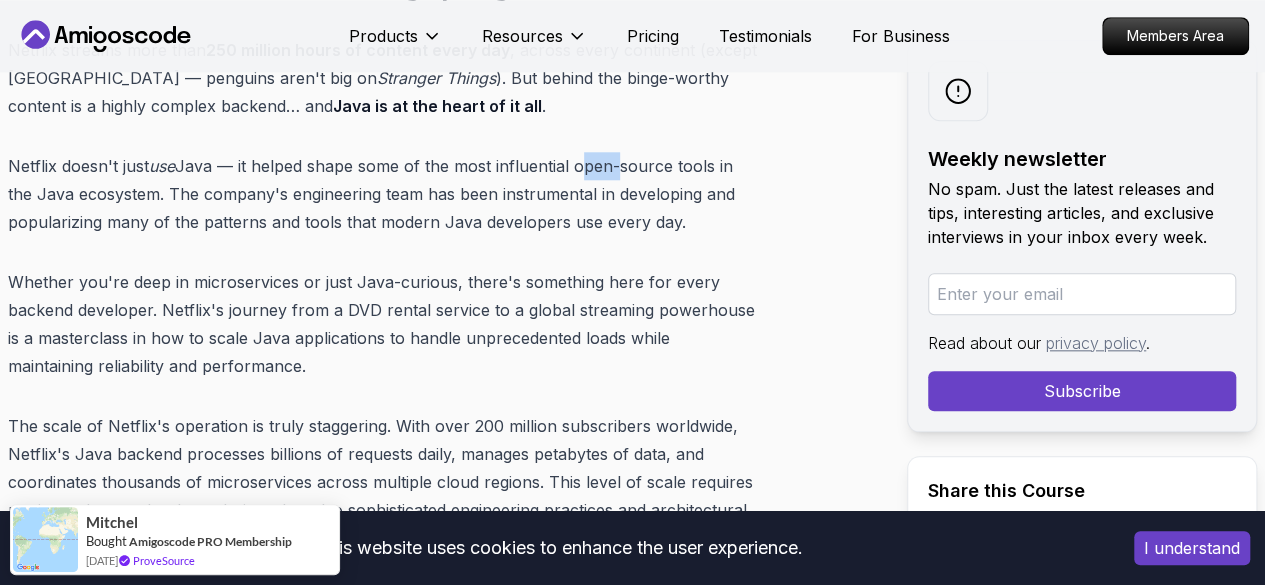 click on "Netflix doesn't just  use  Java — it helped shape some of the most influential open-source tools in the Java ecosystem. The company's engineering team has been instrumental in developing and popularizing many of the patterns and tools that modern Java developers use every day." at bounding box center [382, 194] 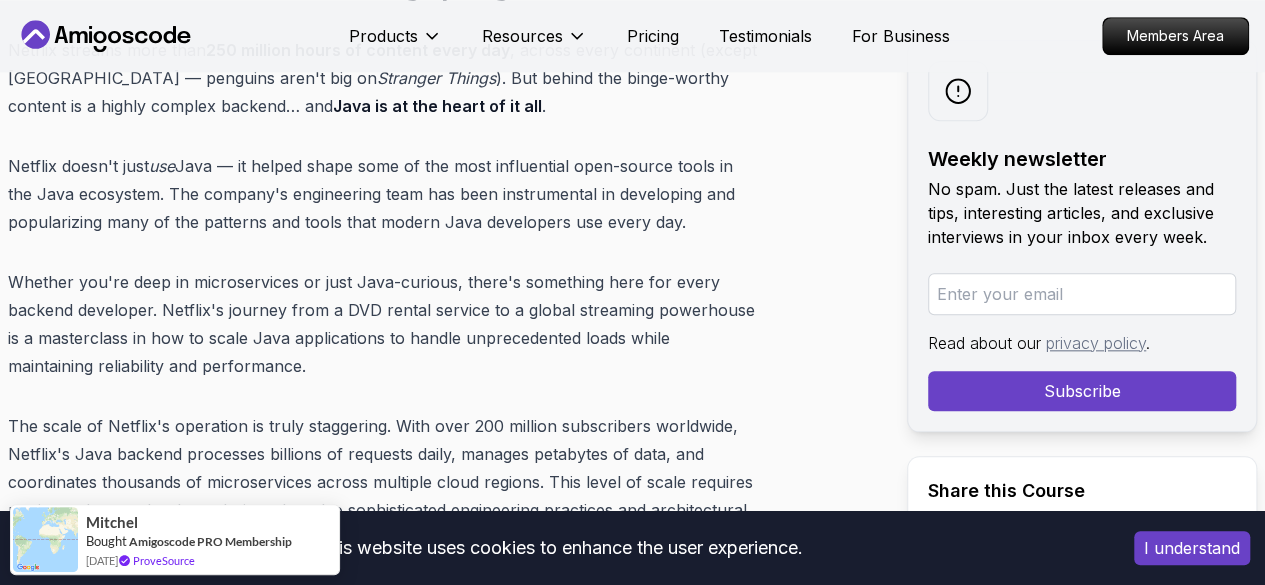 click on "Netflix doesn't just  use  Java — it helped shape some of the most influential open-source tools in the Java ecosystem. The company's engineering team has been instrumental in developing and popularizing many of the patterns and tools that modern Java developers use every day." at bounding box center [382, 194] 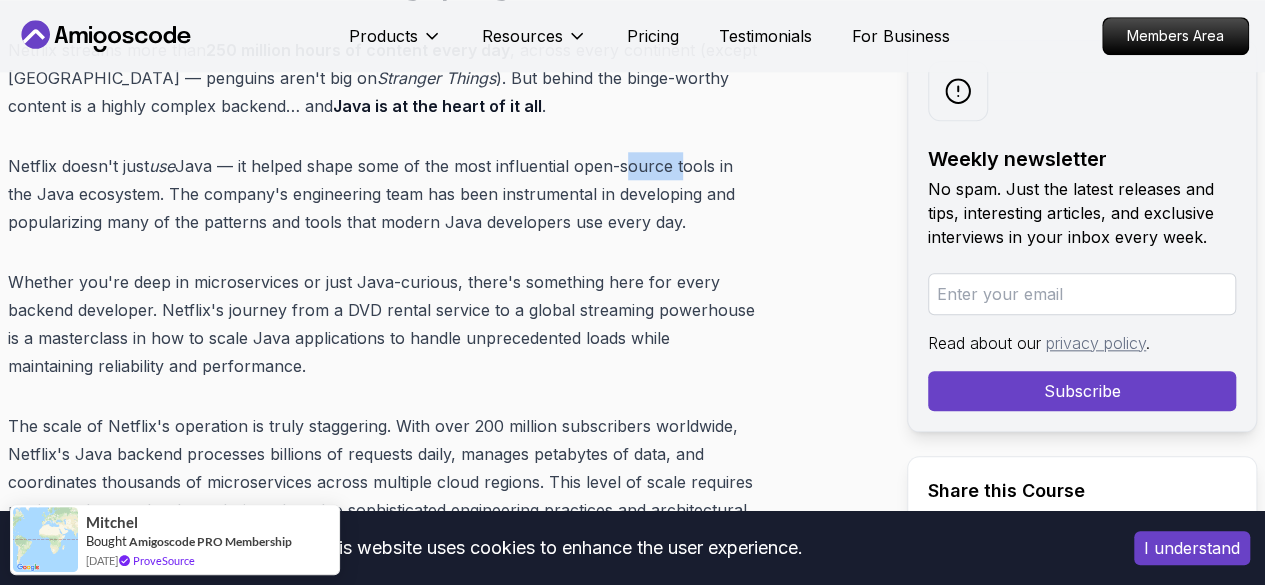 click on "Netflix doesn't just  use  Java — it helped shape some of the most influential open-source tools in the Java ecosystem. The company's engineering team has been instrumental in developing and popularizing many of the patterns and tools that modern Java developers use every day." at bounding box center (382, 194) 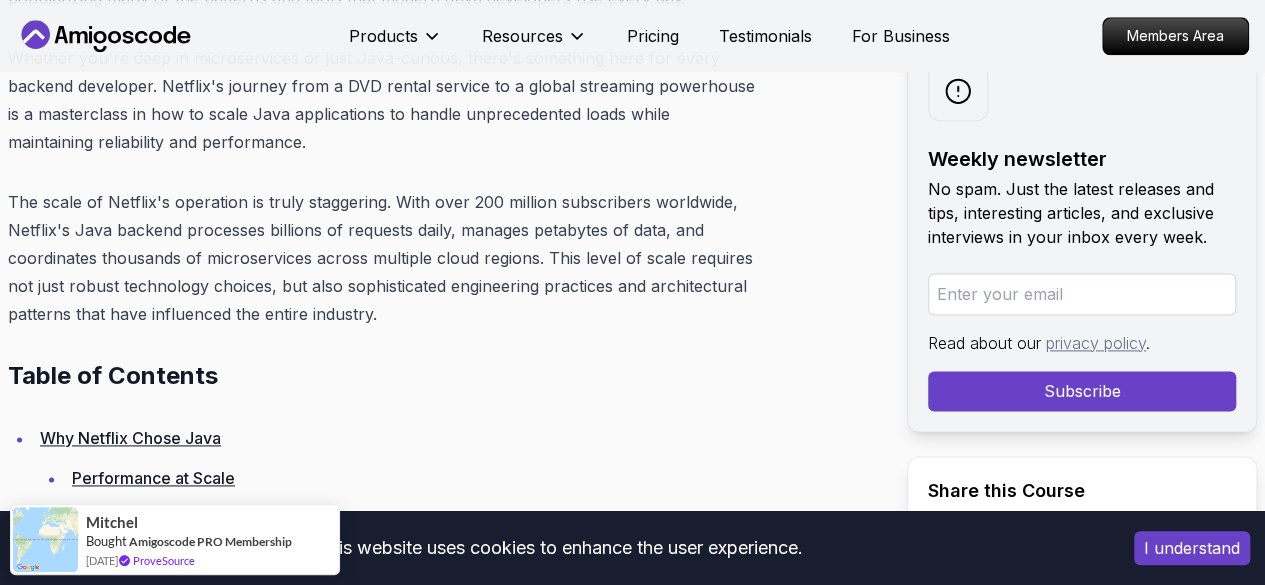 scroll, scrollTop: 1157, scrollLeft: 0, axis: vertical 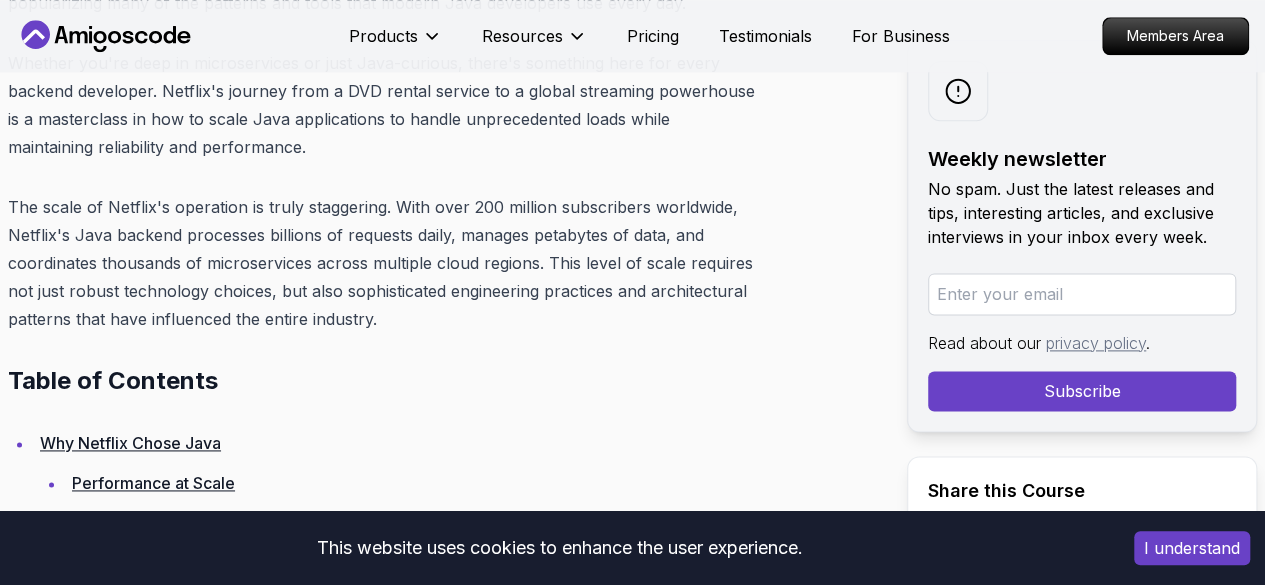 click on "The scale of Netflix's operation is truly staggering. With over 200 million subscribers worldwide, Netflix's Java backend processes billions of requests daily, manages petabytes of data, and coordinates thousands of microservices across multiple cloud regions. This level of scale requires not just robust technology choices, but also sophisticated engineering practices and architectural patterns that have influenced the entire industry." at bounding box center (382, 263) 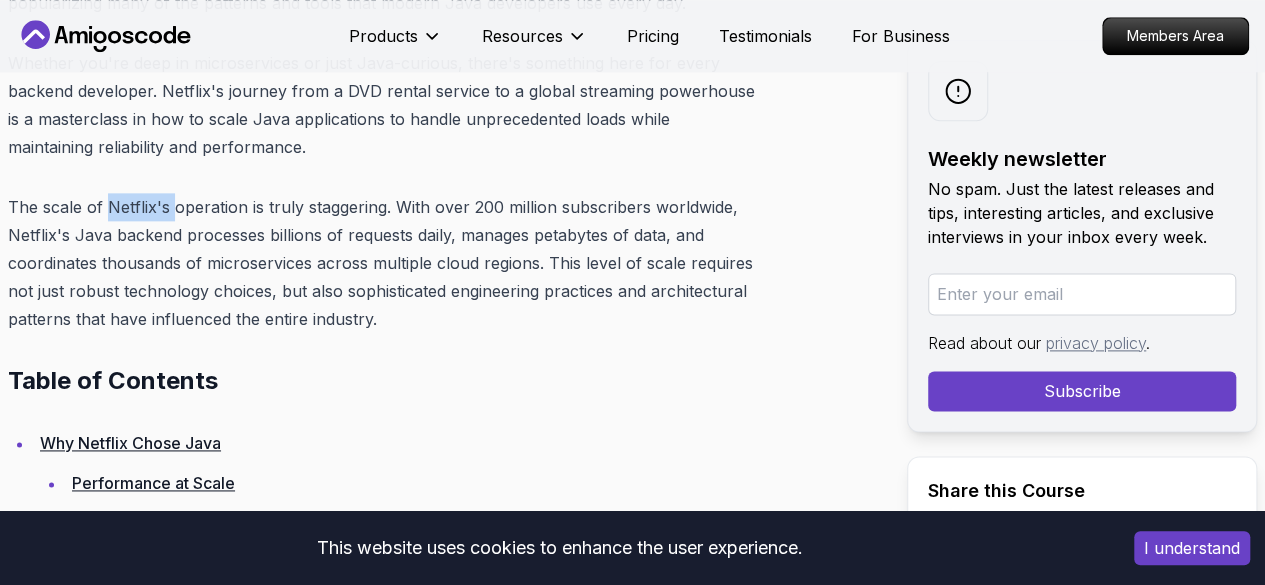 click on "The scale of Netflix's operation is truly staggering. With over 200 million subscribers worldwide, Netflix's Java backend processes billions of requests daily, manages petabytes of data, and coordinates thousands of microservices across multiple cloud regions. This level of scale requires not just robust technology choices, but also sophisticated engineering practices and architectural patterns that have influenced the entire industry." at bounding box center (382, 263) 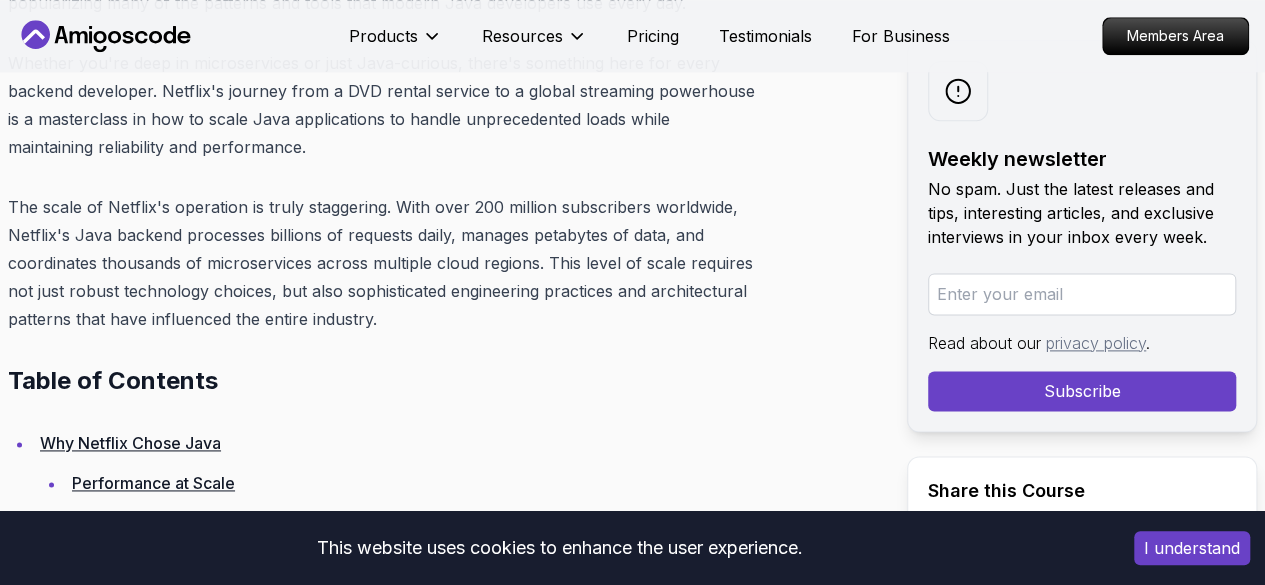 click on "The scale of Netflix's operation is truly staggering. With over 200 million subscribers worldwide, Netflix's Java backend processes billions of requests daily, manages petabytes of data, and coordinates thousands of microservices across multiple cloud regions. This level of scale requires not just robust technology choices, but also sophisticated engineering practices and architectural patterns that have influenced the entire industry." at bounding box center [382, 263] 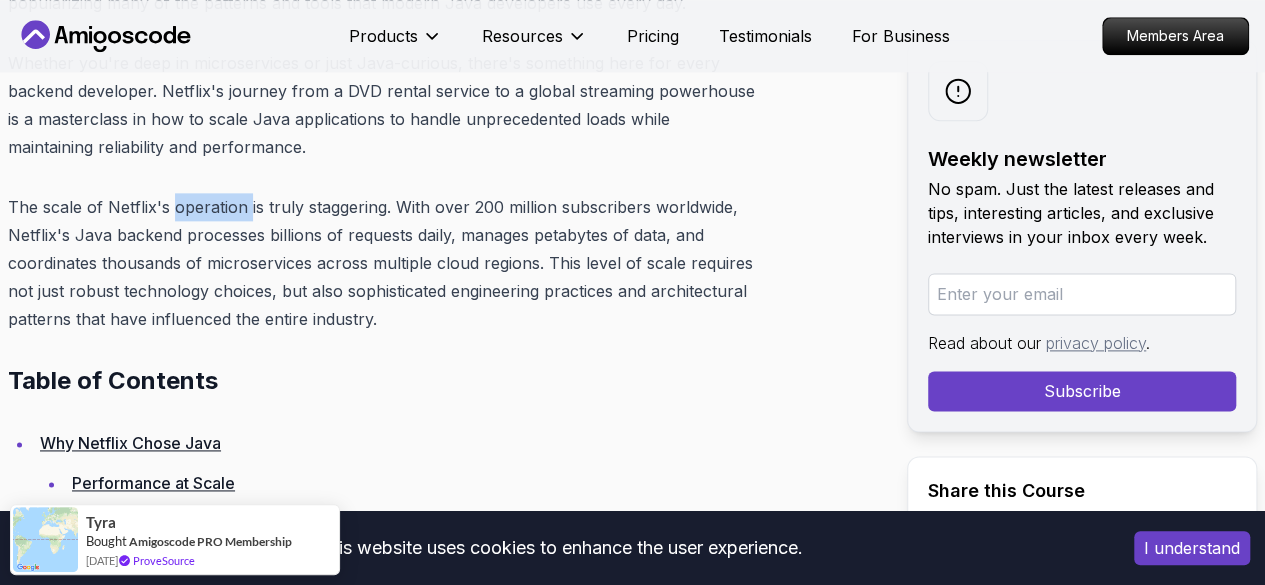 click on "The scale of Netflix's operation is truly staggering. With over 200 million subscribers worldwide, Netflix's Java backend processes billions of requests daily, manages petabytes of data, and coordinates thousands of microservices across multiple cloud regions. This level of scale requires not just robust technology choices, but also sophisticated engineering practices and architectural patterns that have influenced the entire industry." at bounding box center (382, 263) 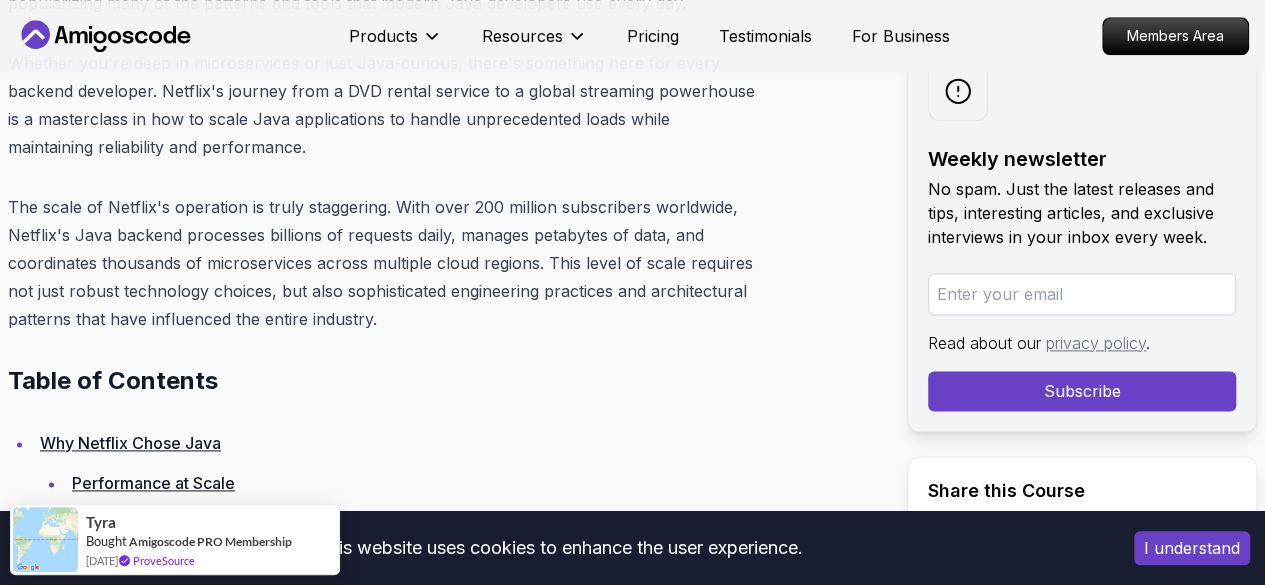 click on "The scale of Netflix's operation is truly staggering. With over 200 million subscribers worldwide, Netflix's Java backend processes billions of requests daily, manages petabytes of data, and coordinates thousands of microservices across multiple cloud regions. This level of scale requires not just robust technology choices, but also sophisticated engineering practices and architectural patterns that have influenced the entire industry." at bounding box center (382, 263) 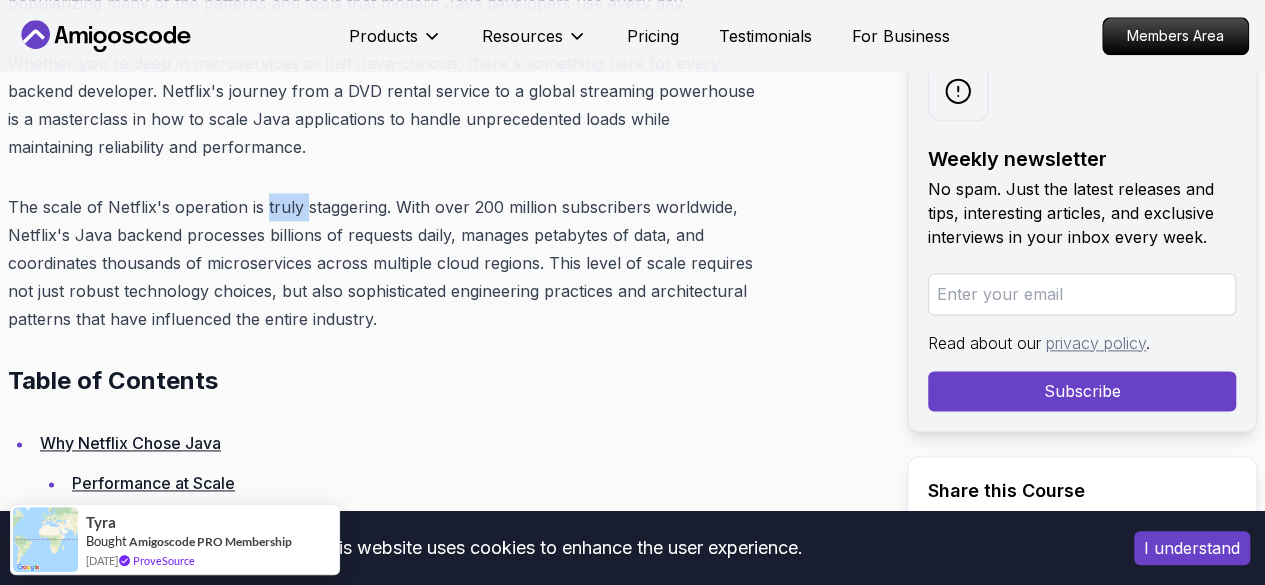 click on "The scale of Netflix's operation is truly staggering. With over 200 million subscribers worldwide, Netflix's Java backend processes billions of requests daily, manages petabytes of data, and coordinates thousands of microservices across multiple cloud regions. This level of scale requires not just robust technology choices, but also sophisticated engineering practices and architectural patterns that have influenced the entire industry." at bounding box center [382, 263] 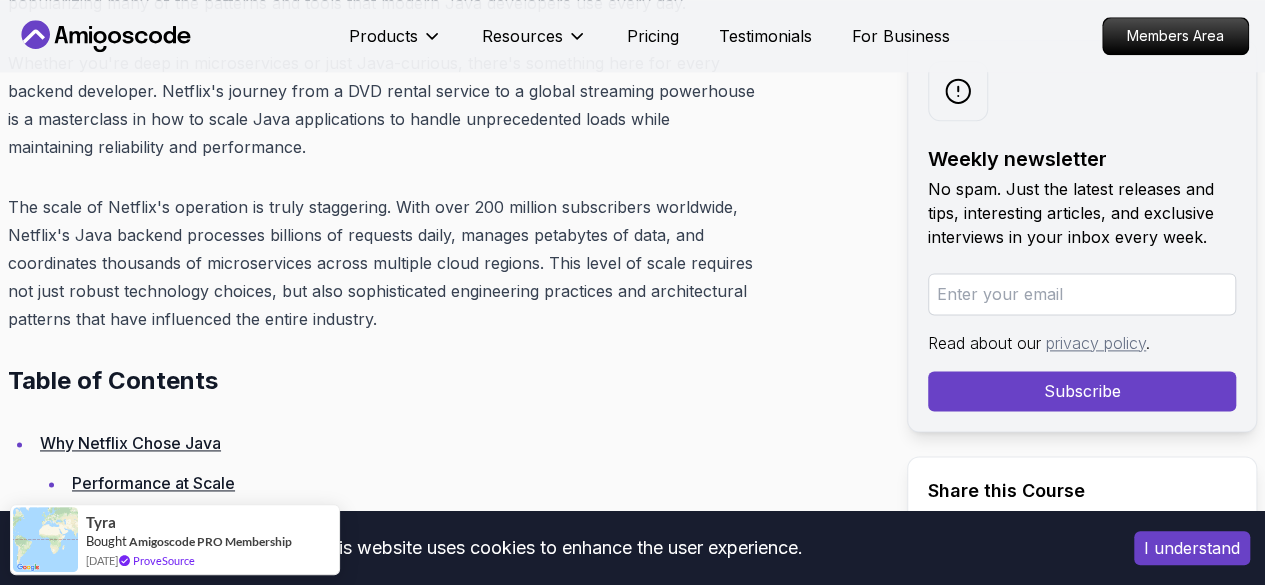 click on "The scale of Netflix's operation is truly staggering. With over 200 million subscribers worldwide, Netflix's Java backend processes billions of requests daily, manages petabytes of data, and coordinates thousands of microservices across multiple cloud regions. This level of scale requires not just robust technology choices, but also sophisticated engineering practices and architectural patterns that have influenced the entire industry." at bounding box center [382, 263] 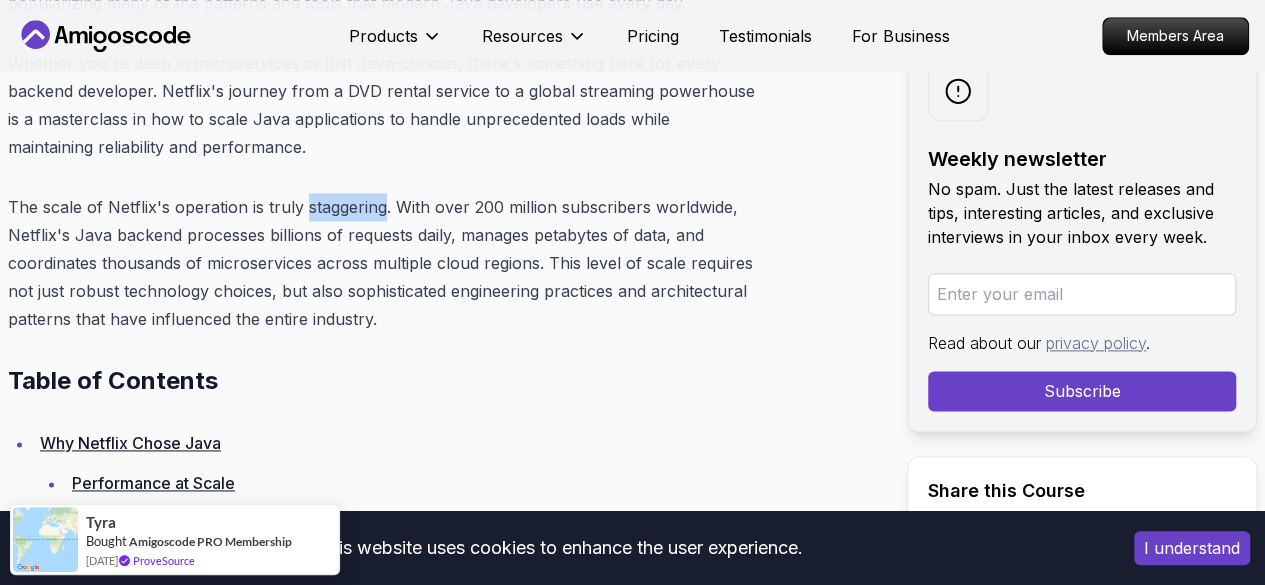 click on "The scale of Netflix's operation is truly staggering. With over 200 million subscribers worldwide, Netflix's Java backend processes billions of requests daily, manages petabytes of data, and coordinates thousands of microservices across multiple cloud regions. This level of scale requires not just robust technology choices, but also sophisticated engineering practices and architectural patterns that have influenced the entire industry." at bounding box center [382, 263] 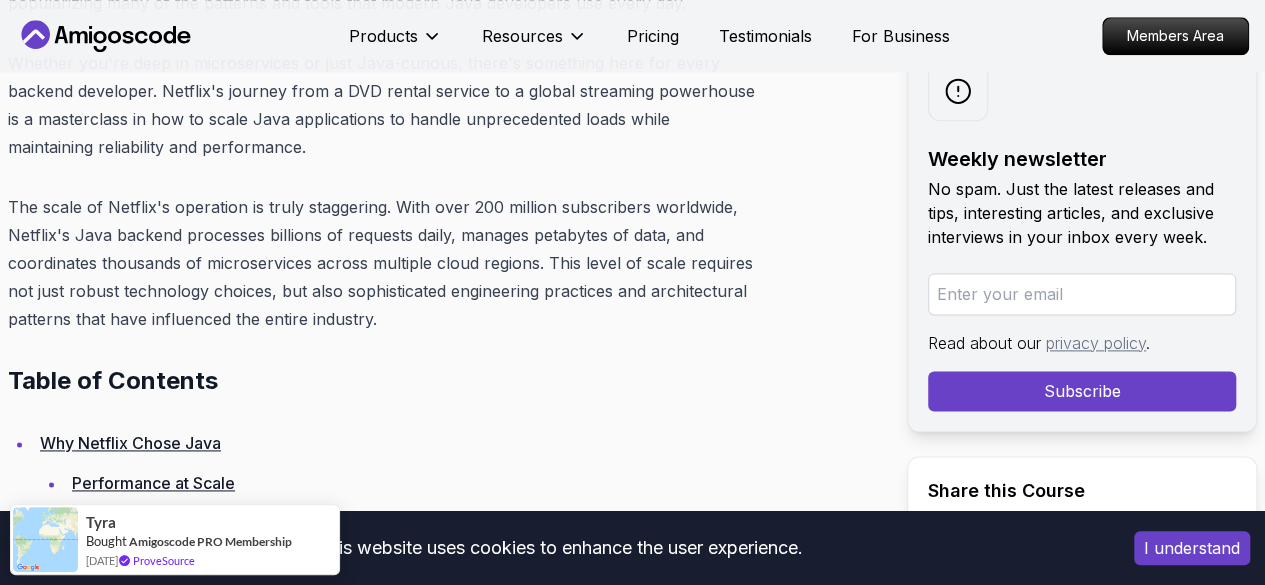 click on "The scale of Netflix's operation is truly staggering. With over 200 million subscribers worldwide, Netflix's Java backend processes billions of requests daily, manages petabytes of data, and coordinates thousands of microservices across multiple cloud regions. This level of scale requires not just robust technology choices, but also sophisticated engineering practices and architectural patterns that have influenced the entire industry." at bounding box center (382, 263) 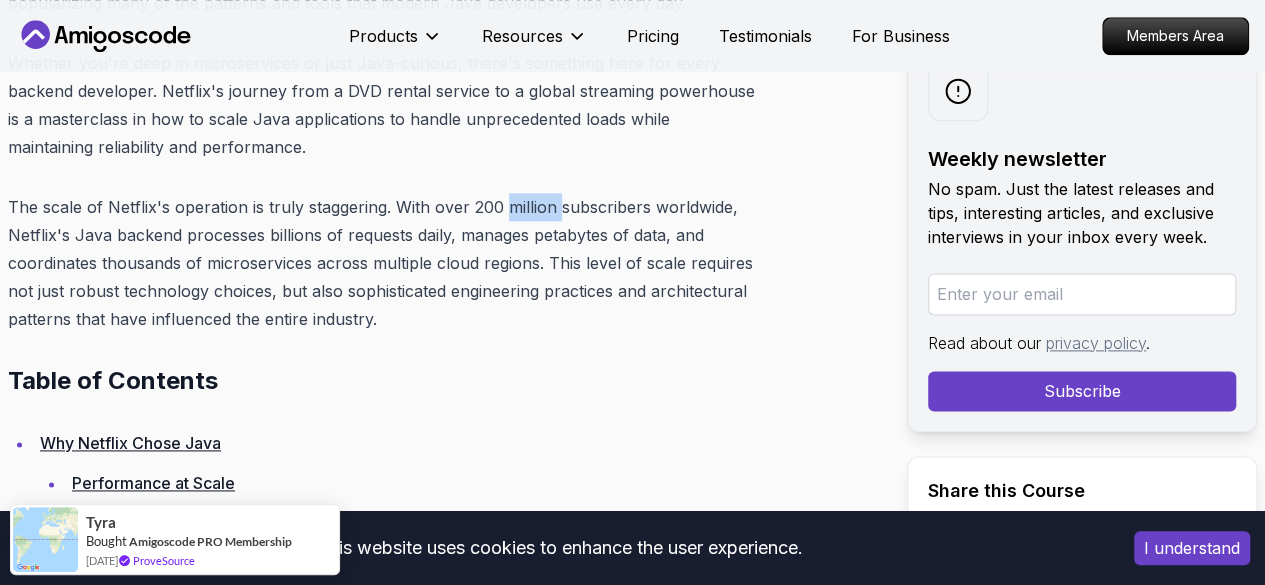 click on "The scale of Netflix's operation is truly staggering. With over 200 million subscribers worldwide, Netflix's Java backend processes billions of requests daily, manages petabytes of data, and coordinates thousands of microservices across multiple cloud regions. This level of scale requires not just robust technology choices, but also sophisticated engineering practices and architectural patterns that have influenced the entire industry." at bounding box center [382, 263] 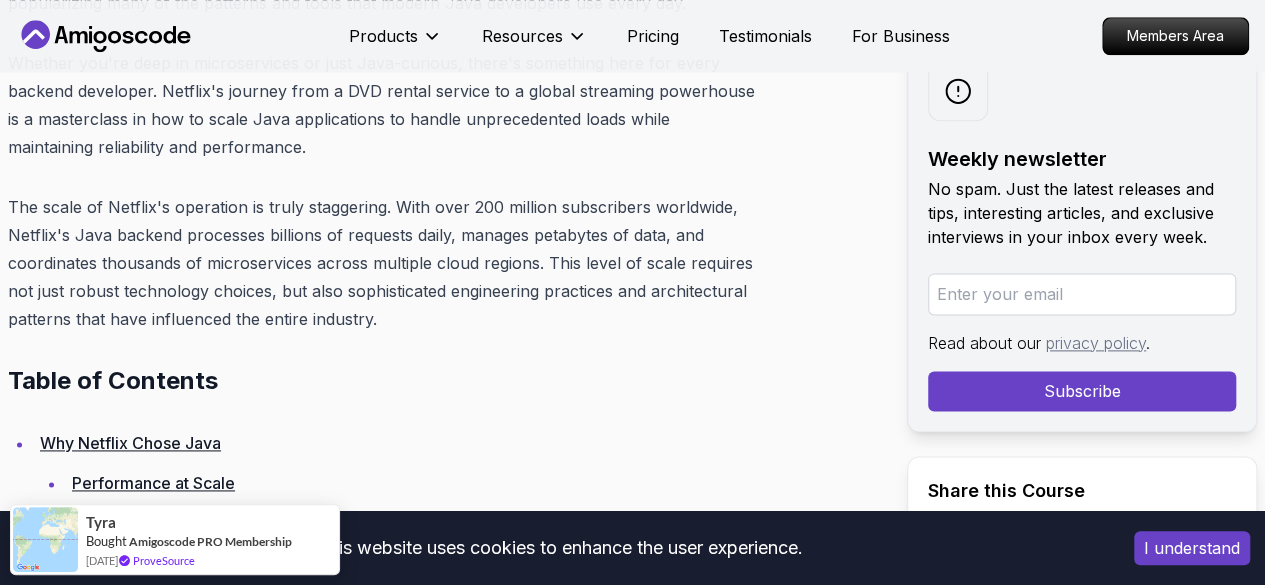 click on "The scale of Netflix's operation is truly staggering. With over 200 million subscribers worldwide, Netflix's Java backend processes billions of requests daily, manages petabytes of data, and coordinates thousands of microservices across multiple cloud regions. This level of scale requires not just robust technology choices, but also sophisticated engineering practices and architectural patterns that have influenced the entire industry." at bounding box center (382, 263) 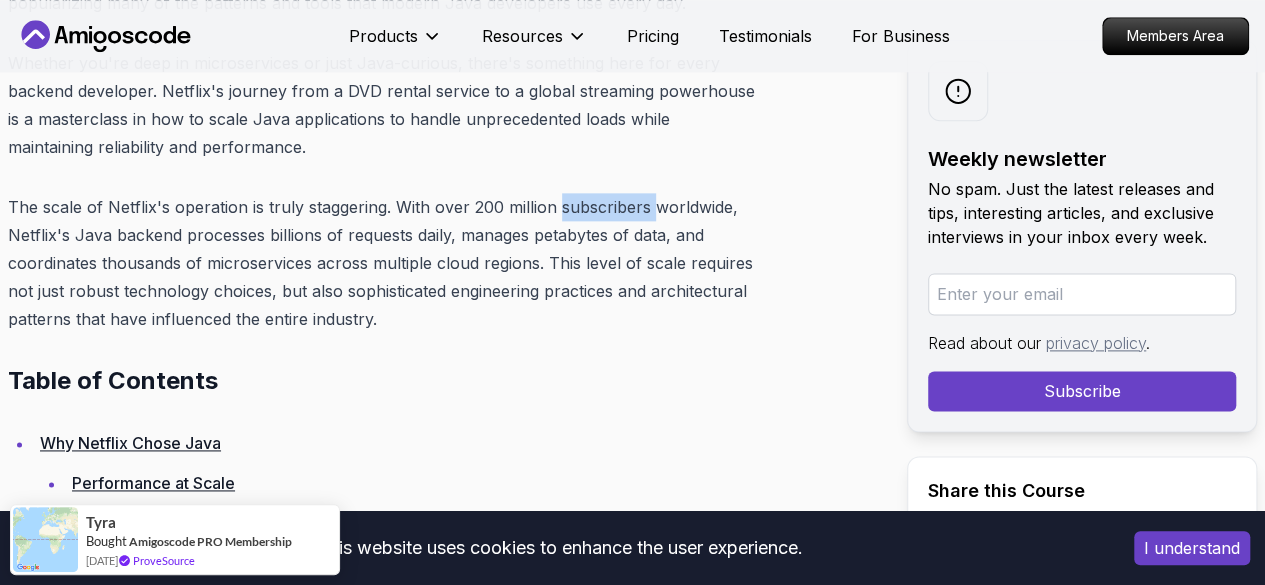 click on "The scale of Netflix's operation is truly staggering. With over 200 million subscribers worldwide, Netflix's Java backend processes billions of requests daily, manages petabytes of data, and coordinates thousands of microservices across multiple cloud regions. This level of scale requires not just robust technology choices, but also sophisticated engineering practices and architectural patterns that have influenced the entire industry." at bounding box center [382, 263] 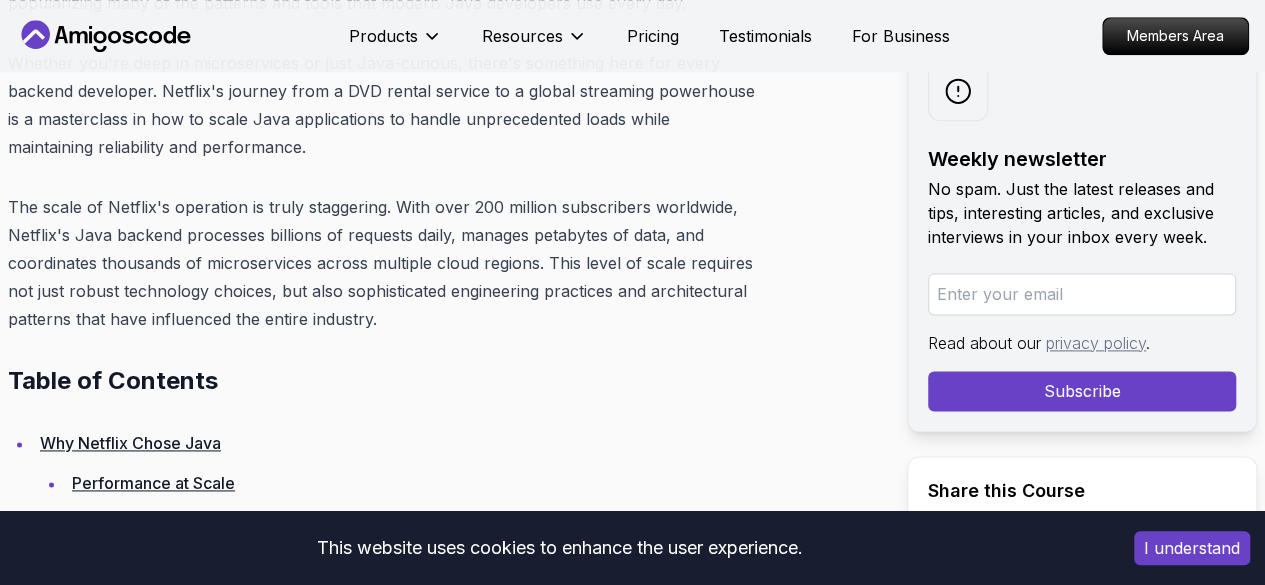 click on "The scale of Netflix's operation is truly staggering. With over 200 million subscribers worldwide, Netflix's Java backend processes billions of requests daily, manages petabytes of data, and coordinates thousands of microservices across multiple cloud regions. This level of scale requires not just robust technology choices, but also sophisticated engineering practices and architectural patterns that have influenced the entire industry." at bounding box center [382, 263] 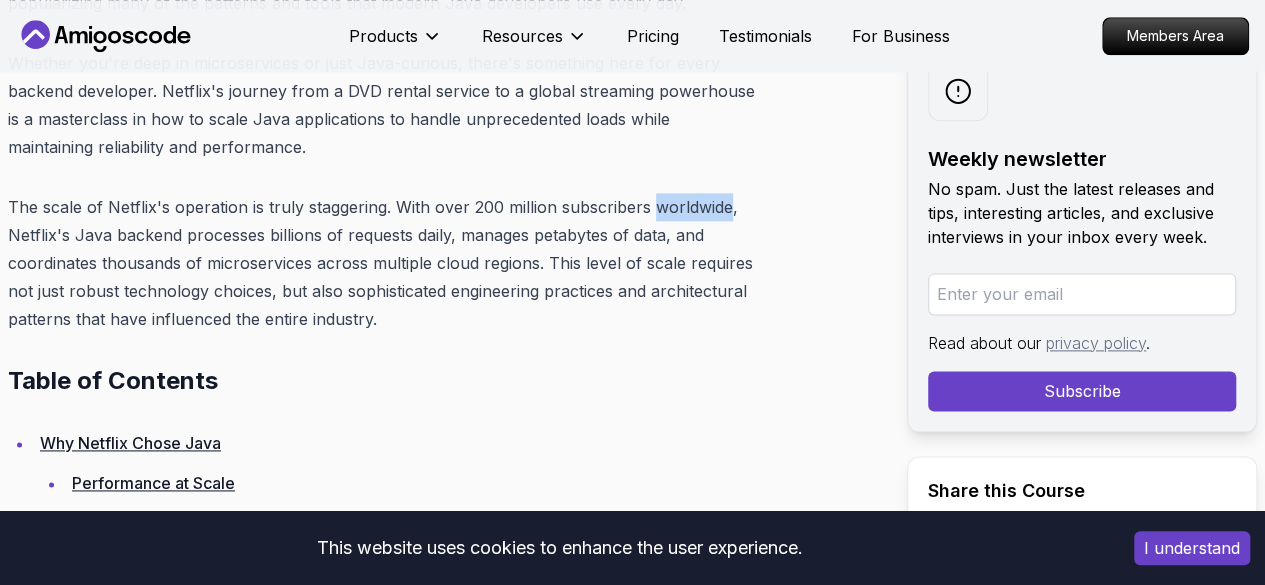 click on "The scale of Netflix's operation is truly staggering. With over 200 million subscribers worldwide, Netflix's Java backend processes billions of requests daily, manages petabytes of data, and coordinates thousands of microservices across multiple cloud regions. This level of scale requires not just robust technology choices, but also sophisticated engineering practices and architectural patterns that have influenced the entire industry." at bounding box center (382, 263) 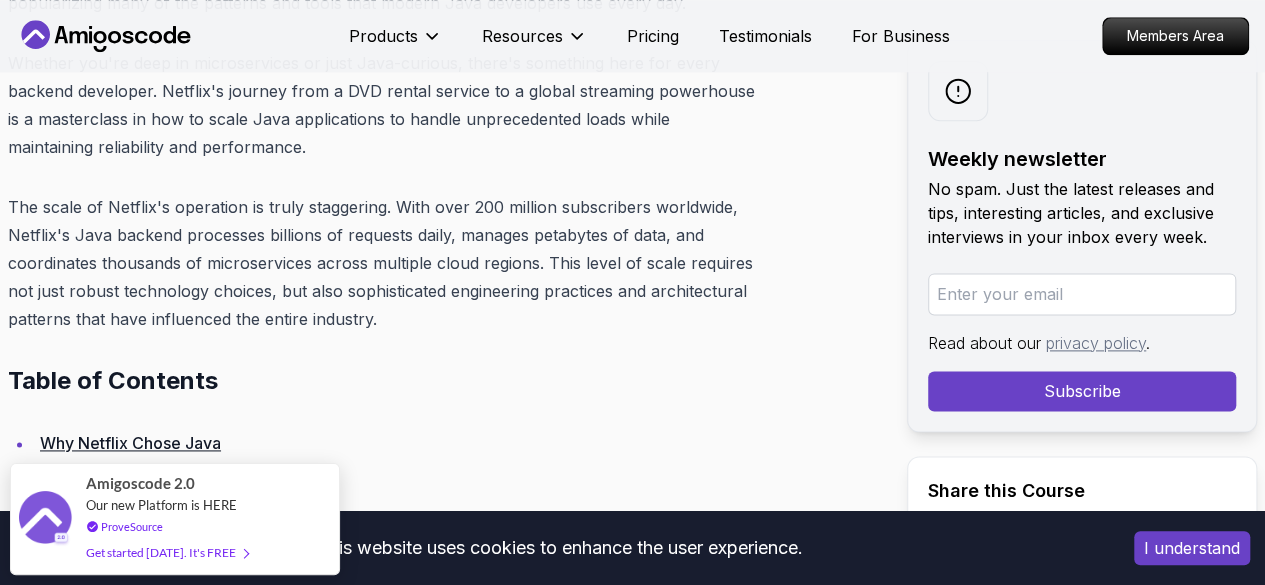 click on "The scale of Netflix's operation is truly staggering. With over 200 million subscribers worldwide, Netflix's Java backend processes billions of requests daily, manages petabytes of data, and coordinates thousands of microservices across multiple cloud regions. This level of scale requires not just robust technology choices, but also sophisticated engineering practices and architectural patterns that have influenced the entire industry." at bounding box center (382, 263) 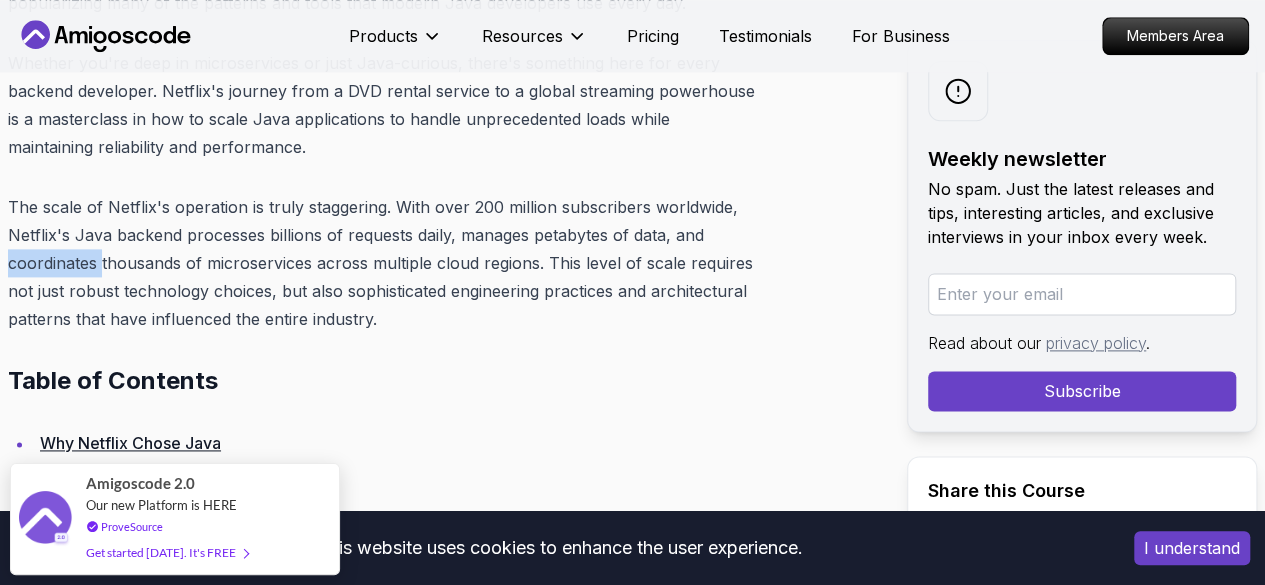 click on "The scale of Netflix's operation is truly staggering. With over 200 million subscribers worldwide, Netflix's Java backend processes billions of requests daily, manages petabytes of data, and coordinates thousands of microservices across multiple cloud regions. This level of scale requires not just robust technology choices, but also sophisticated engineering practices and architectural patterns that have influenced the entire industry." at bounding box center [382, 263] 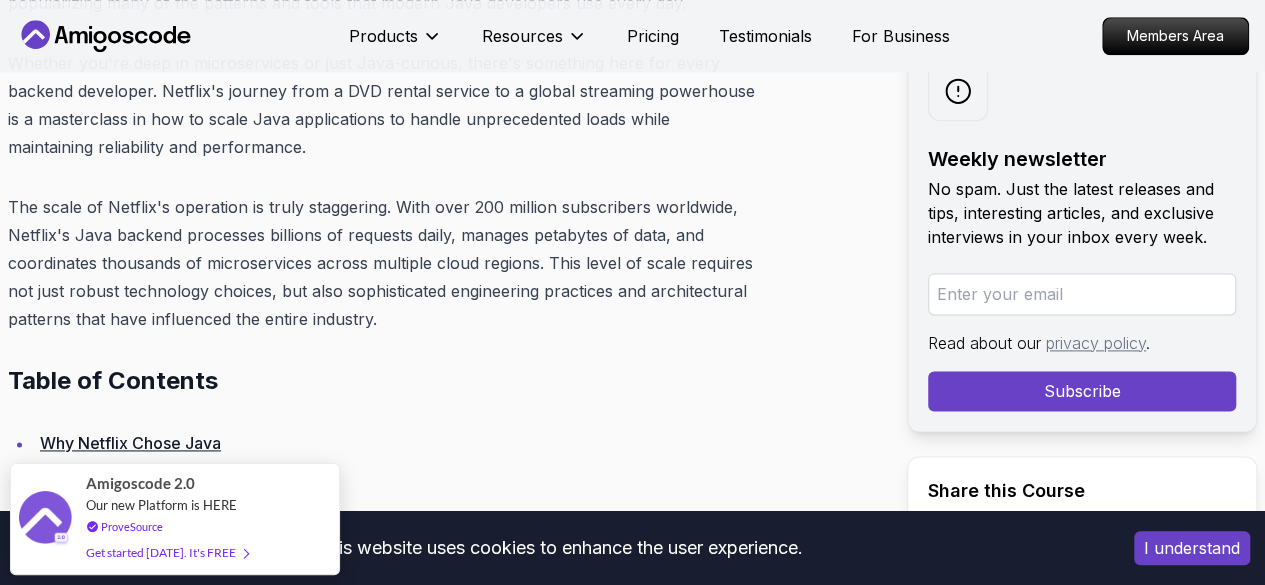 click on "The scale of Netflix's operation is truly staggering. With over 200 million subscribers worldwide, Netflix's Java backend processes billions of requests daily, manages petabytes of data, and coordinates thousands of microservices across multiple cloud regions. This level of scale requires not just robust technology choices, but also sophisticated engineering practices and architectural patterns that have influenced the entire industry." at bounding box center (382, 263) 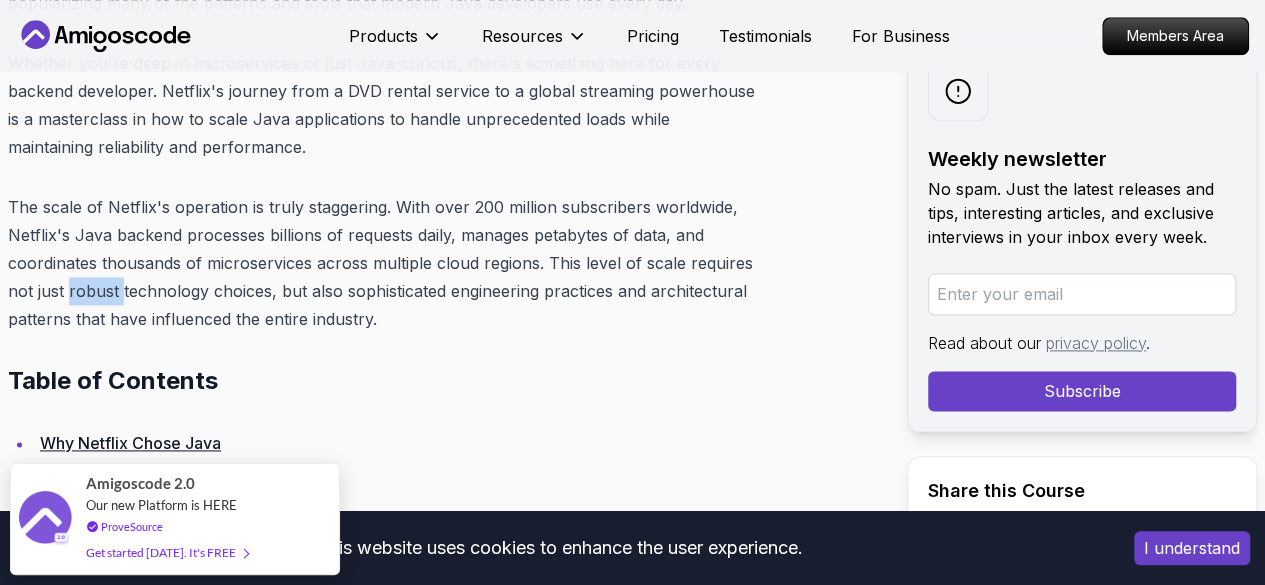 click on "The scale of Netflix's operation is truly staggering. With over 200 million subscribers worldwide, Netflix's Java backend processes billions of requests daily, manages petabytes of data, and coordinates thousands of microservices across multiple cloud regions. This level of scale requires not just robust technology choices, but also sophisticated engineering practices and architectural patterns that have influenced the entire industry." at bounding box center (382, 263) 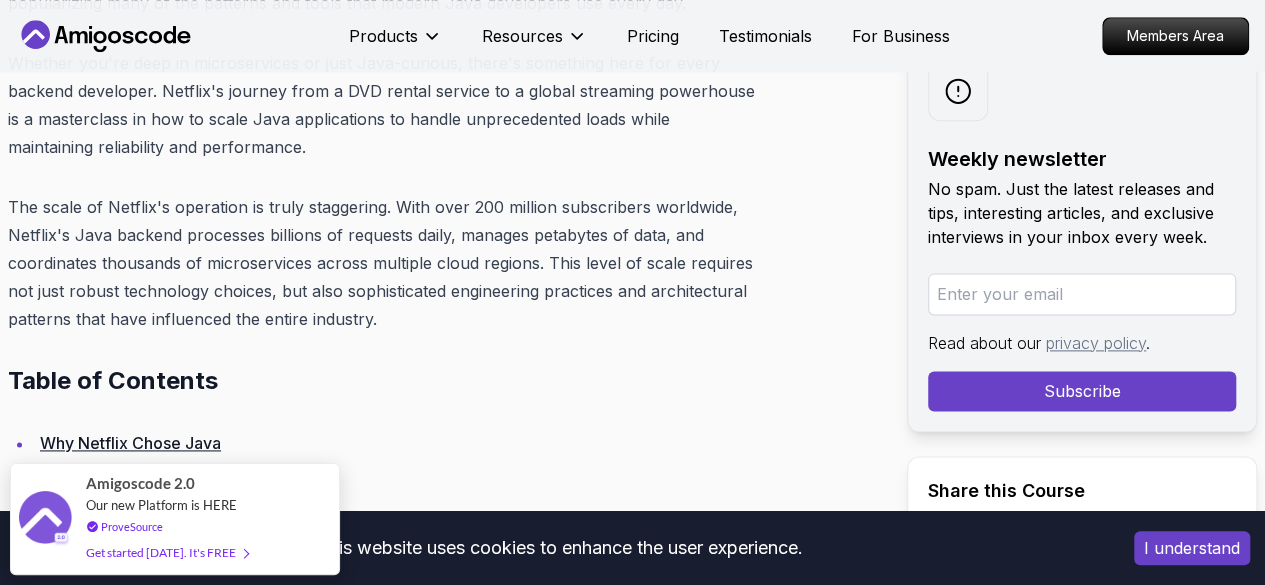 click on "The scale of Netflix's operation is truly staggering. With over 200 million subscribers worldwide, Netflix's Java backend processes billions of requests daily, manages petabytes of data, and coordinates thousands of microservices across multiple cloud regions. This level of scale requires not just robust technology choices, but also sophisticated engineering practices and architectural patterns that have influenced the entire industry." at bounding box center (382, 263) 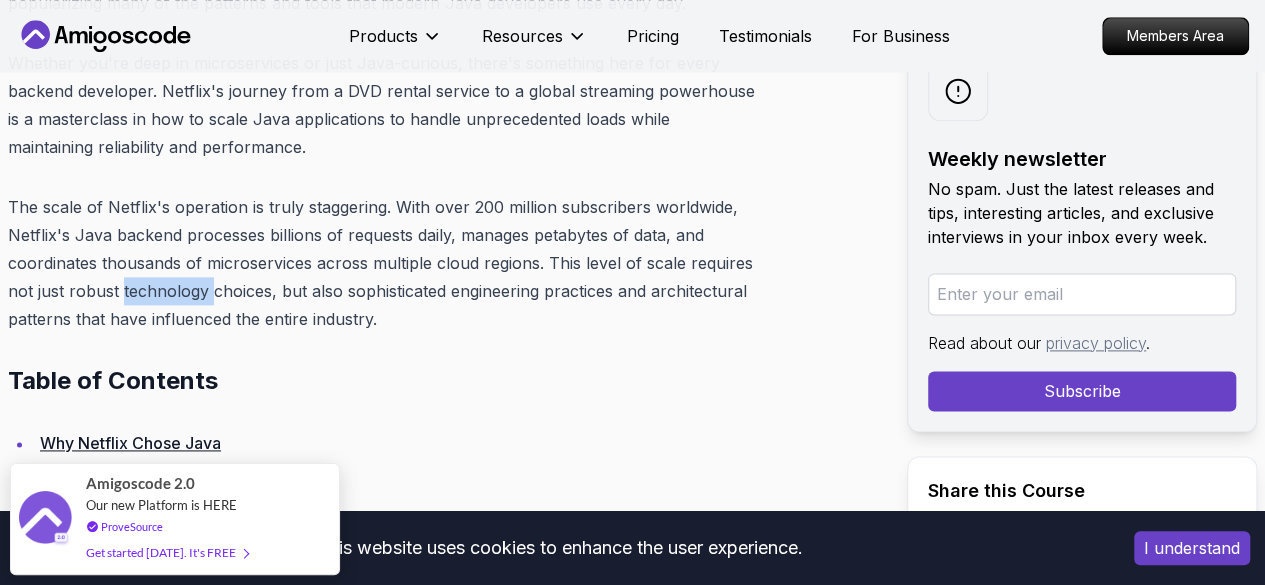 click on "The scale of Netflix's operation is truly staggering. With over 200 million subscribers worldwide, Netflix's Java backend processes billions of requests daily, manages petabytes of data, and coordinates thousands of microservices across multiple cloud regions. This level of scale requires not just robust technology choices, but also sophisticated engineering practices and architectural patterns that have influenced the entire industry." at bounding box center (382, 263) 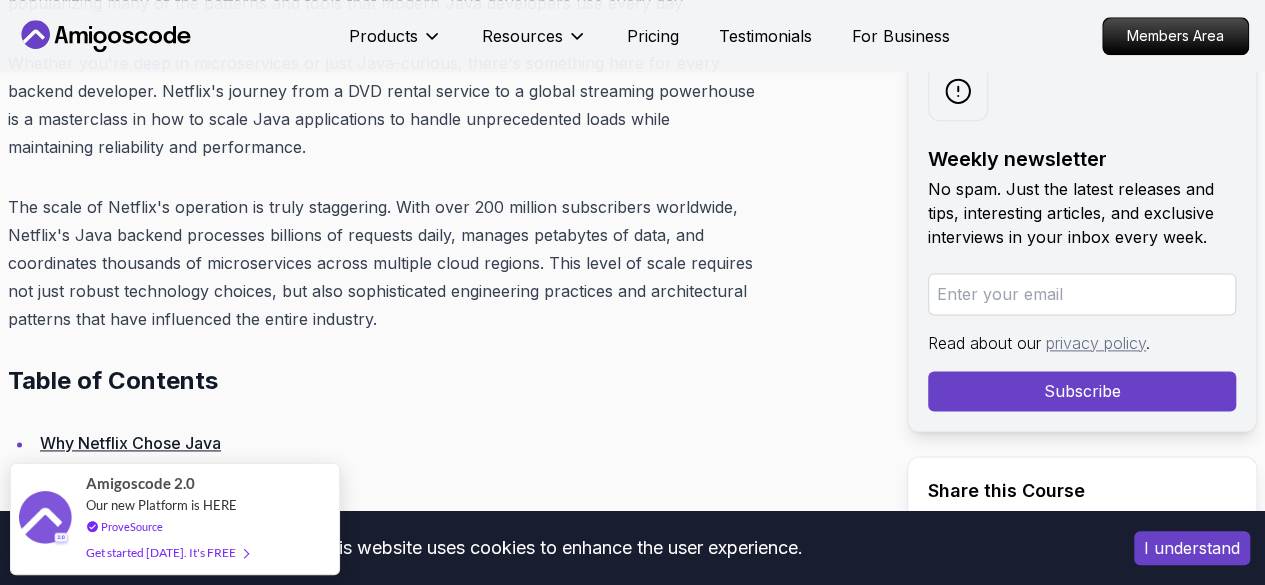 click on "The scale of Netflix's operation is truly staggering. With over 200 million subscribers worldwide, Netflix's Java backend processes billions of requests daily, manages petabytes of data, and coordinates thousands of microservices across multiple cloud regions. This level of scale requires not just robust technology choices, but also sophisticated engineering practices and architectural patterns that have influenced the entire industry." at bounding box center [382, 263] 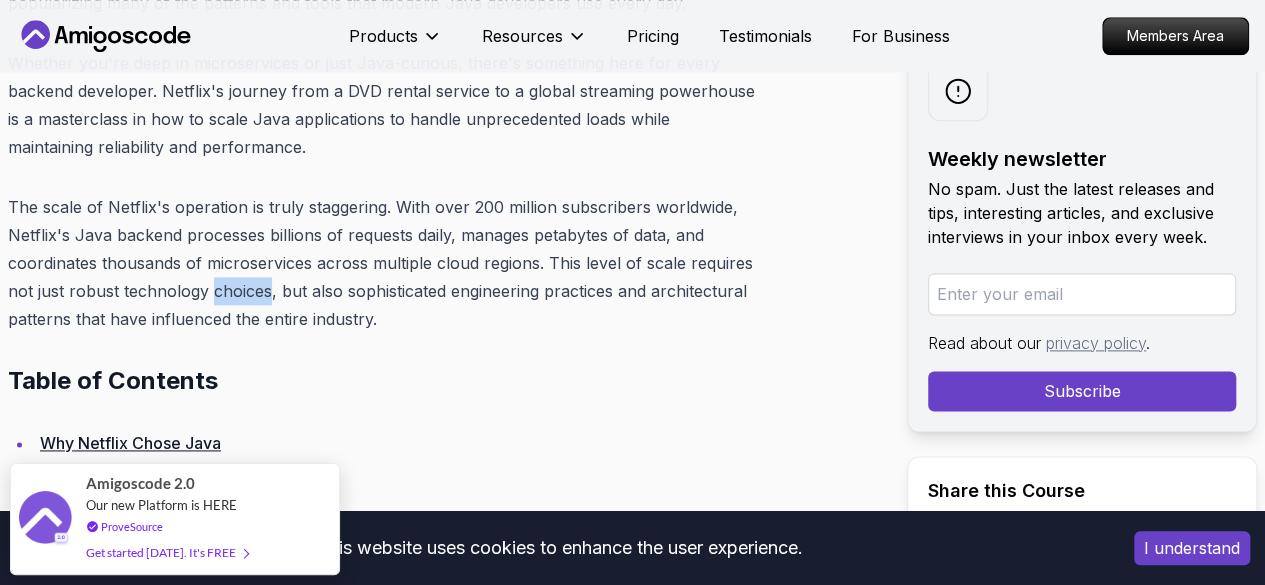 click on "The scale of Netflix's operation is truly staggering. With over 200 million subscribers worldwide, Netflix's Java backend processes billions of requests daily, manages petabytes of data, and coordinates thousands of microservices across multiple cloud regions. This level of scale requires not just robust technology choices, but also sophisticated engineering practices and architectural patterns that have influenced the entire industry." at bounding box center [382, 263] 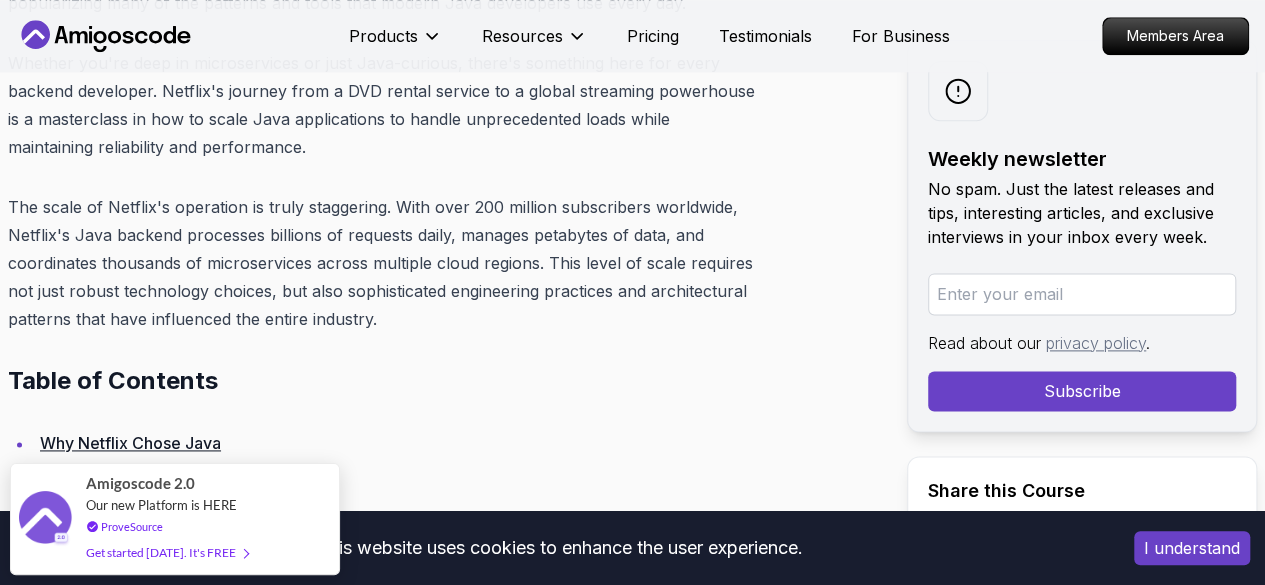click on "The scale of Netflix's operation is truly staggering. With over 200 million subscribers worldwide, Netflix's Java backend processes billions of requests daily, manages petabytes of data, and coordinates thousands of microservices across multiple cloud regions. This level of scale requires not just robust technology choices, but also sophisticated engineering practices and architectural patterns that have influenced the entire industry." at bounding box center [382, 263] 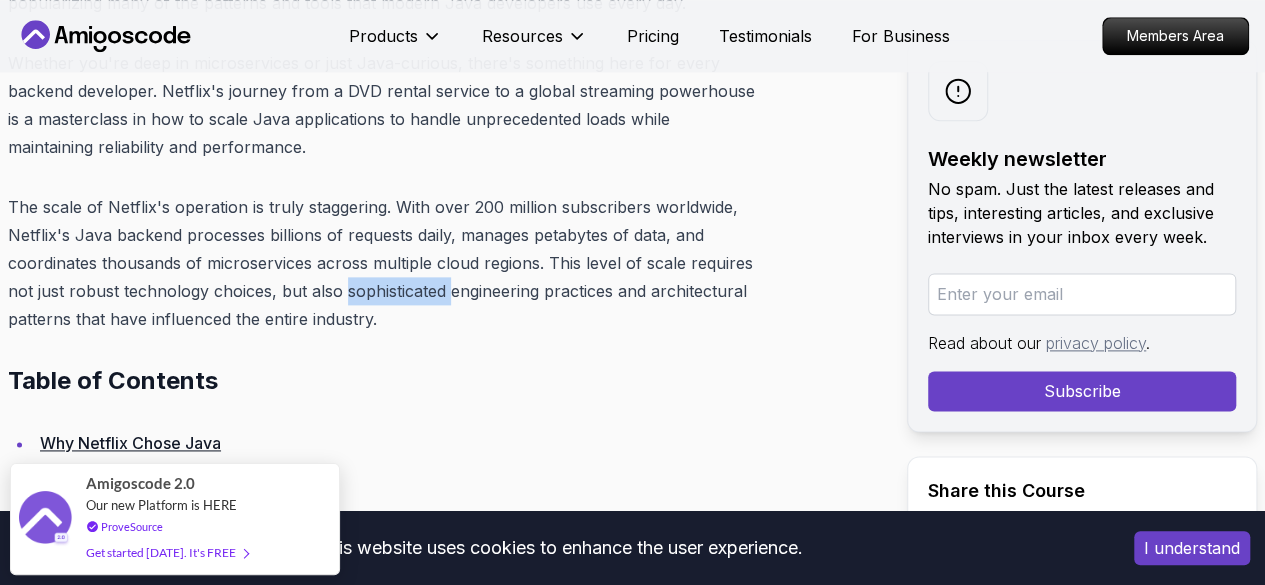click on "The scale of Netflix's operation is truly staggering. With over 200 million subscribers worldwide, Netflix's Java backend processes billions of requests daily, manages petabytes of data, and coordinates thousands of microservices across multiple cloud regions. This level of scale requires not just robust technology choices, but also sophisticated engineering practices and architectural patterns that have influenced the entire industry." at bounding box center (382, 263) 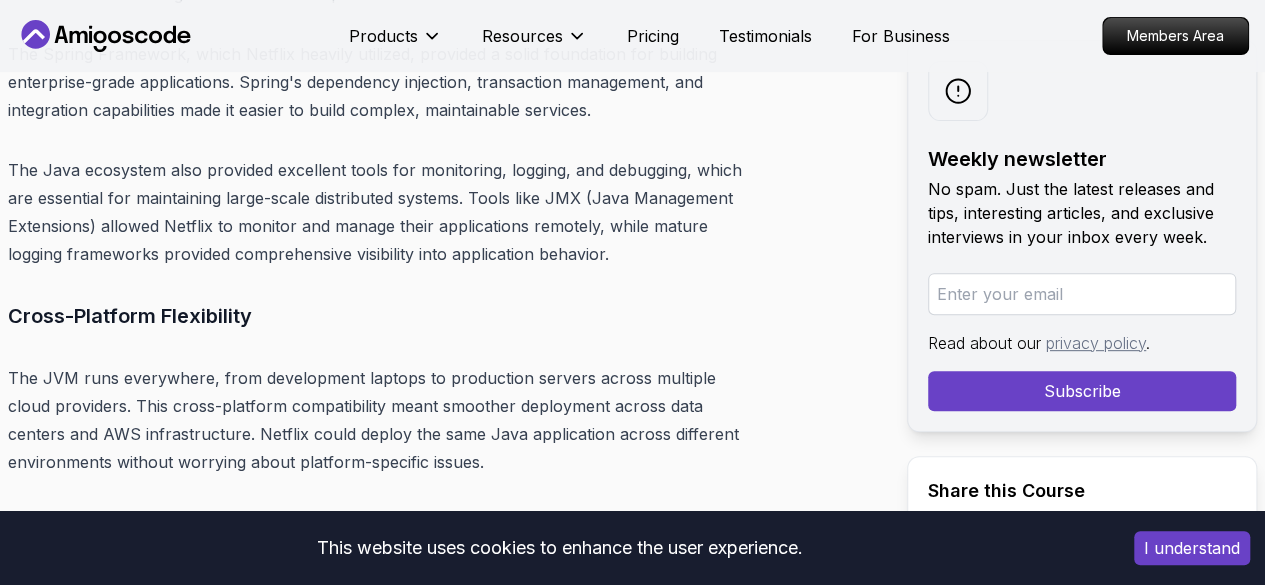 scroll, scrollTop: 4095, scrollLeft: 0, axis: vertical 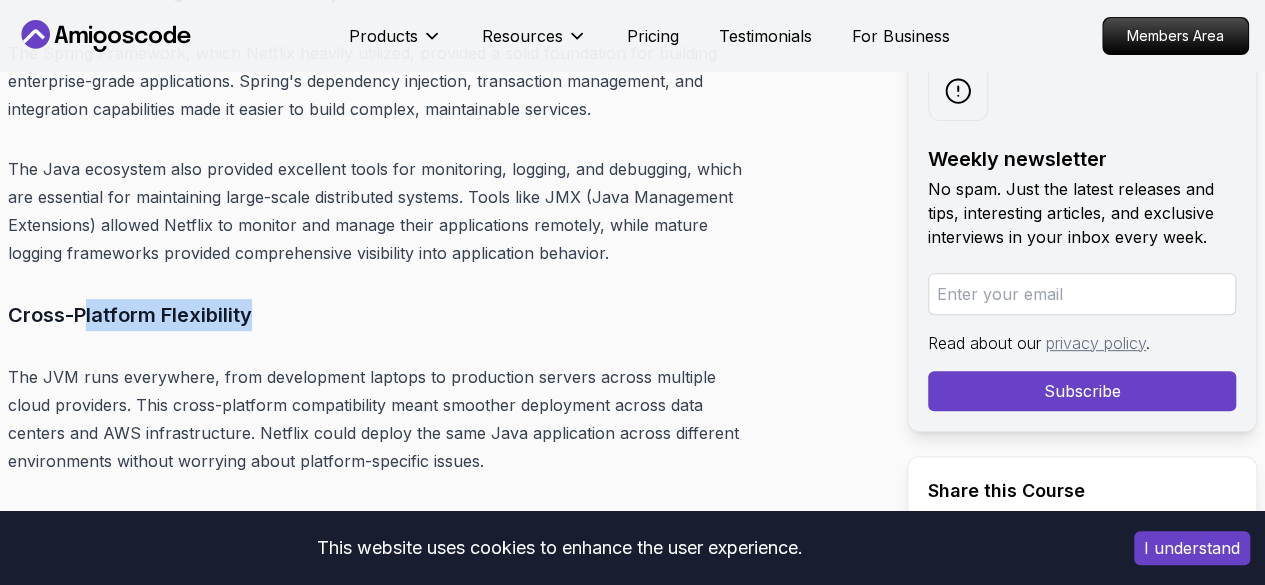 drag, startPoint x: 270, startPoint y: 291, endPoint x: 88, endPoint y: 290, distance: 182.00275 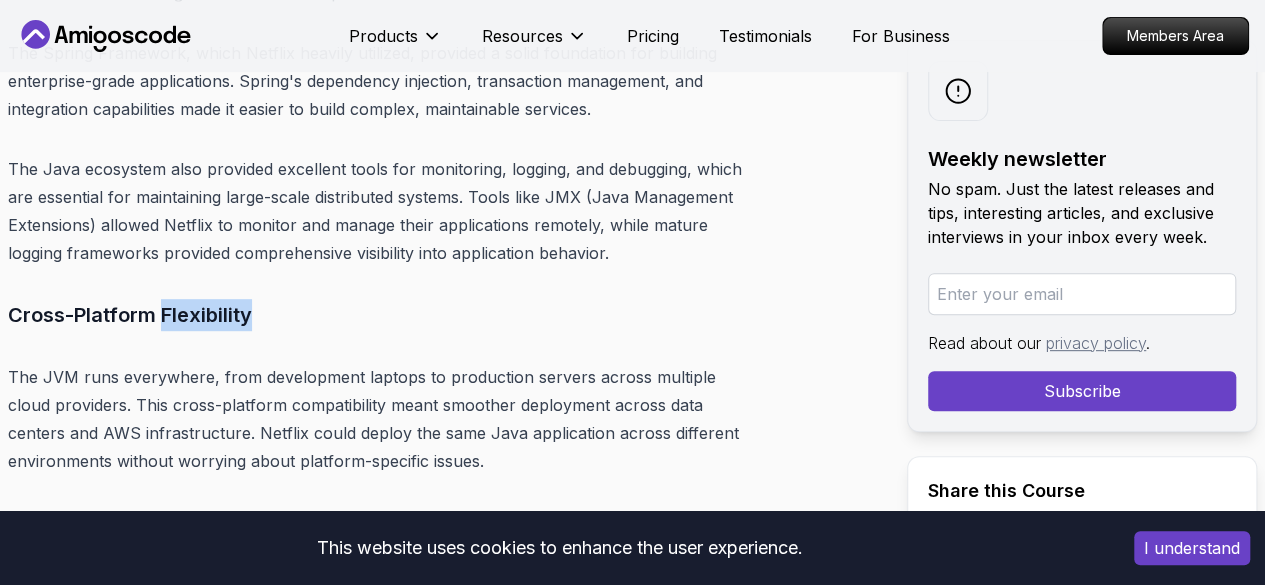 drag, startPoint x: 250, startPoint y: 287, endPoint x: 159, endPoint y: 277, distance: 91.5478 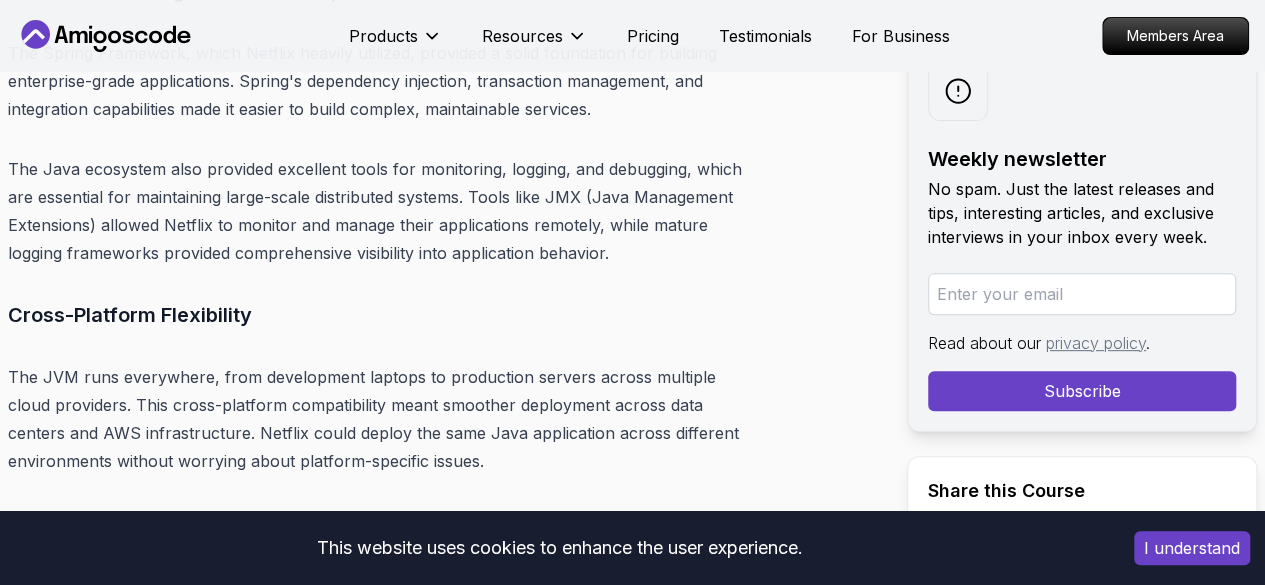click on "Cross-Platform Flexibility" at bounding box center (382, 315) 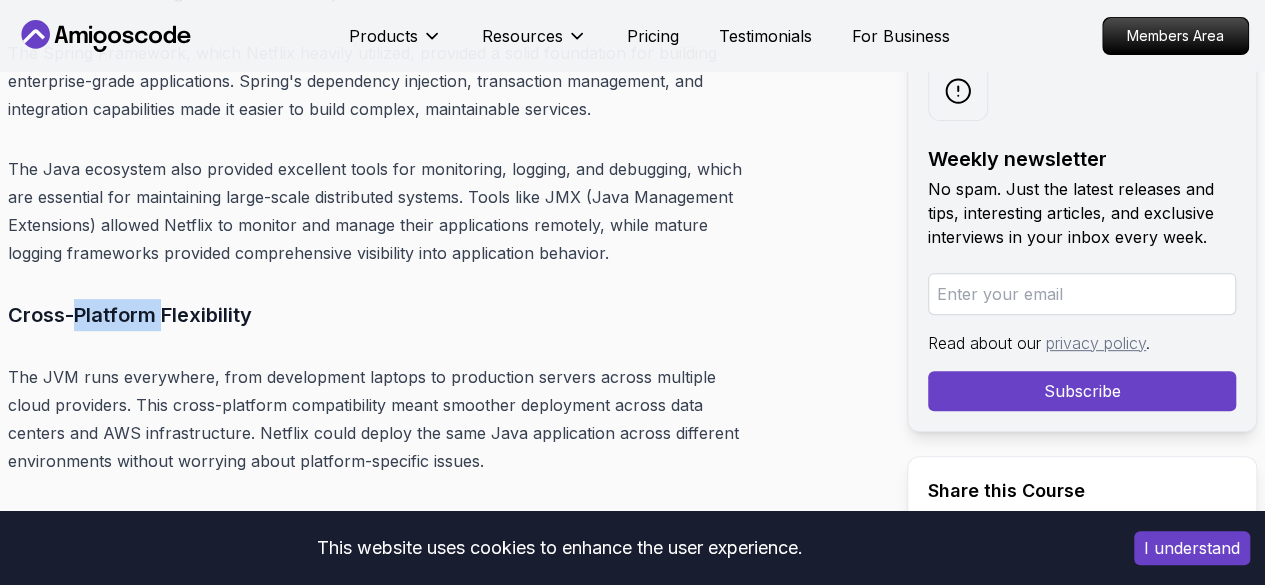 click on "Cross-Platform Flexibility" at bounding box center [382, 315] 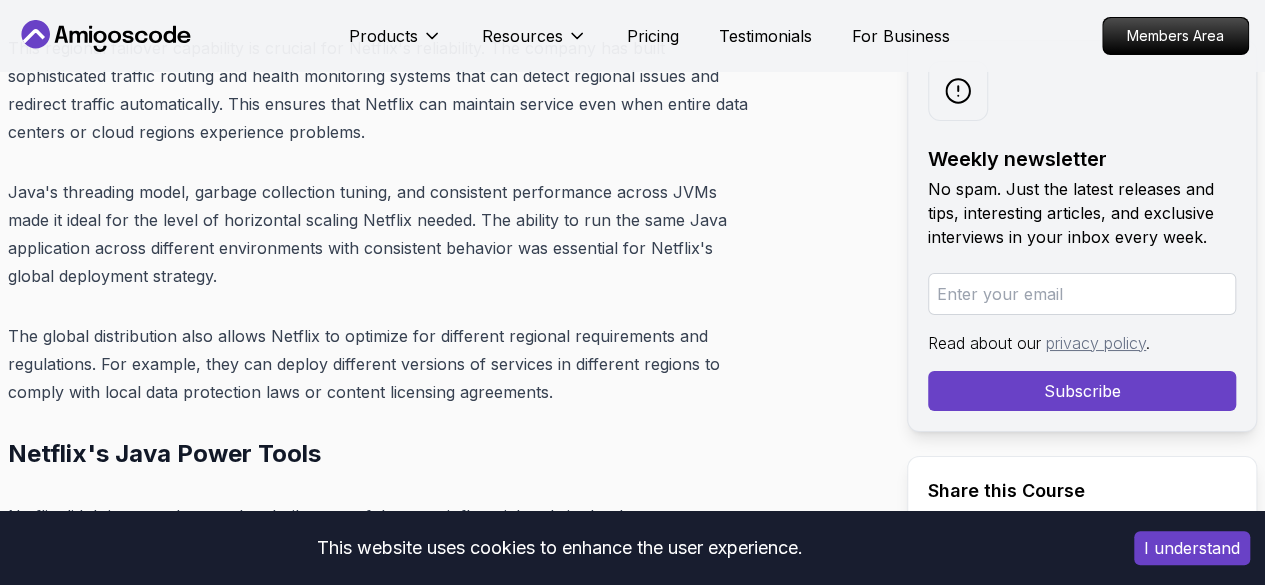 scroll, scrollTop: 7469, scrollLeft: 0, axis: vertical 